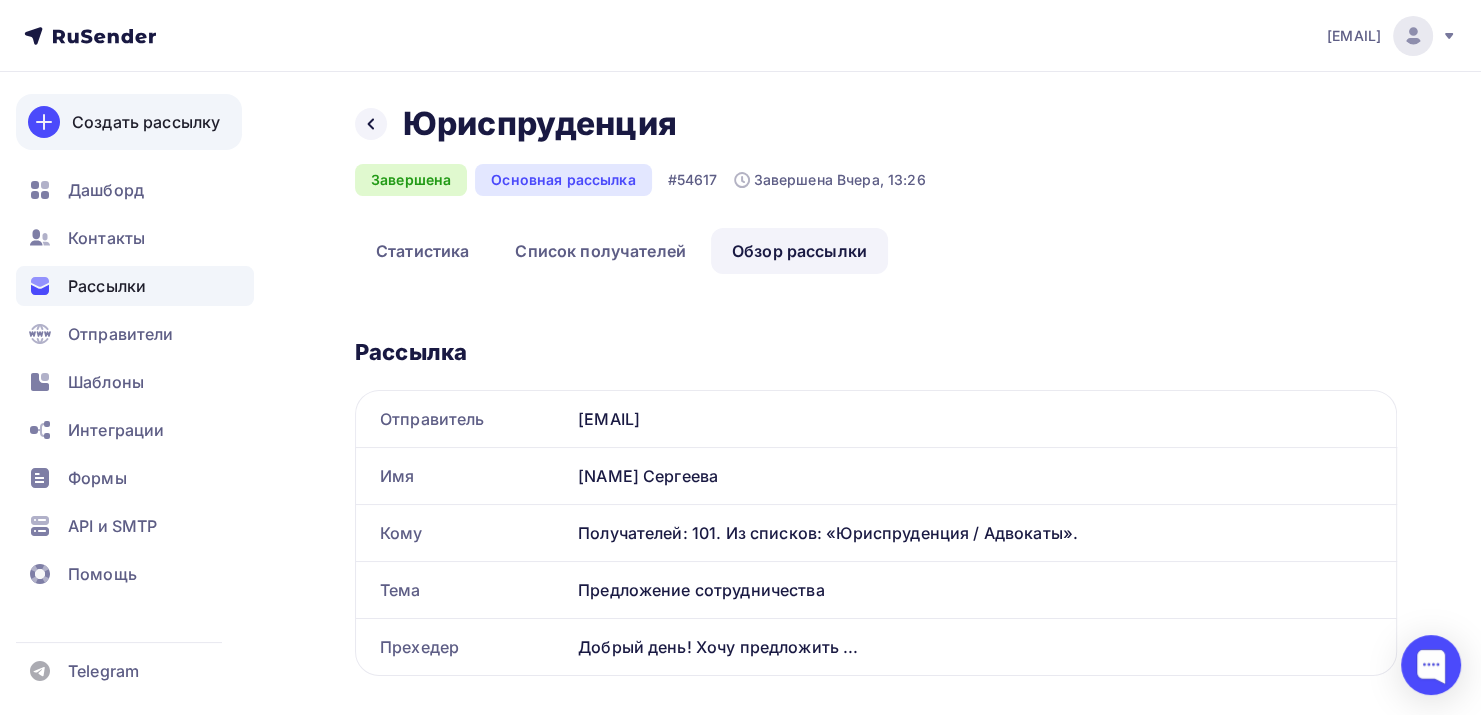 scroll, scrollTop: 356, scrollLeft: 0, axis: vertical 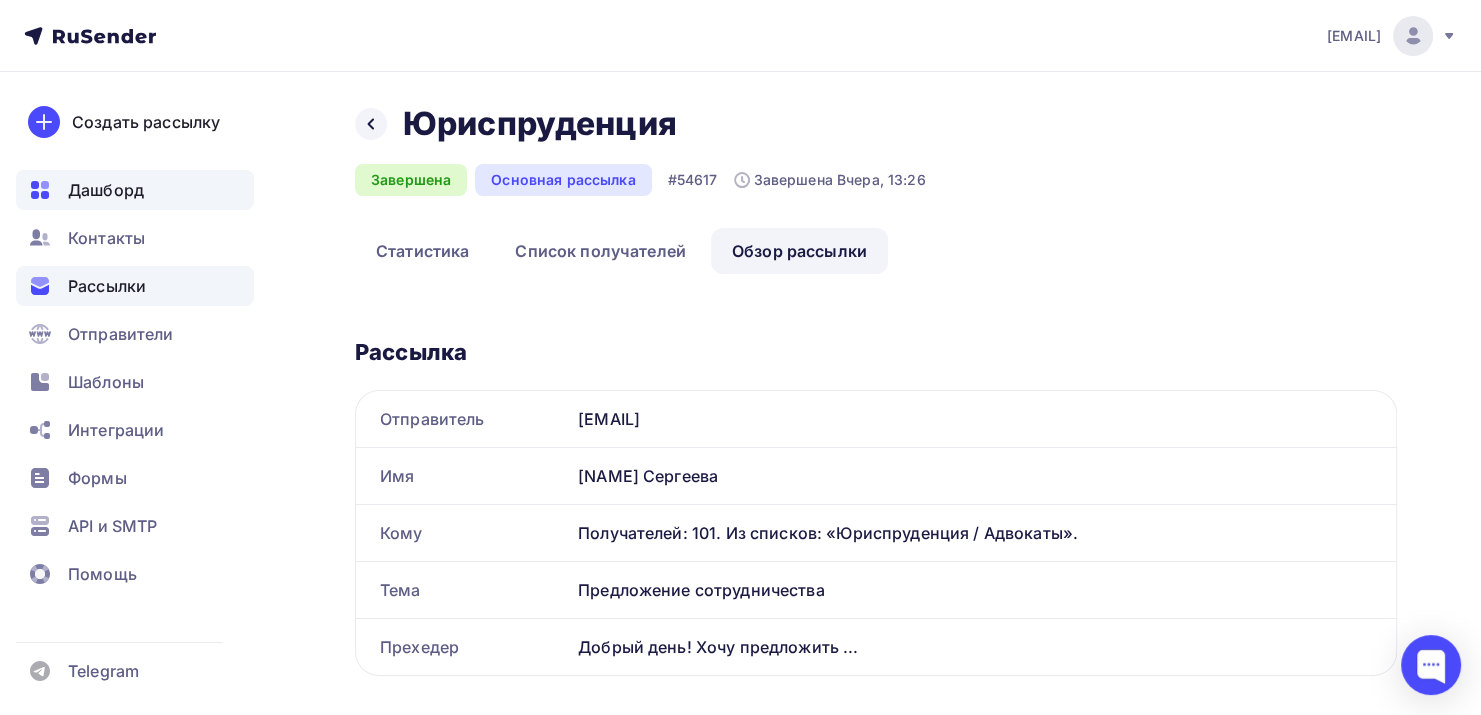click on "Дашборд" at bounding box center [135, 190] 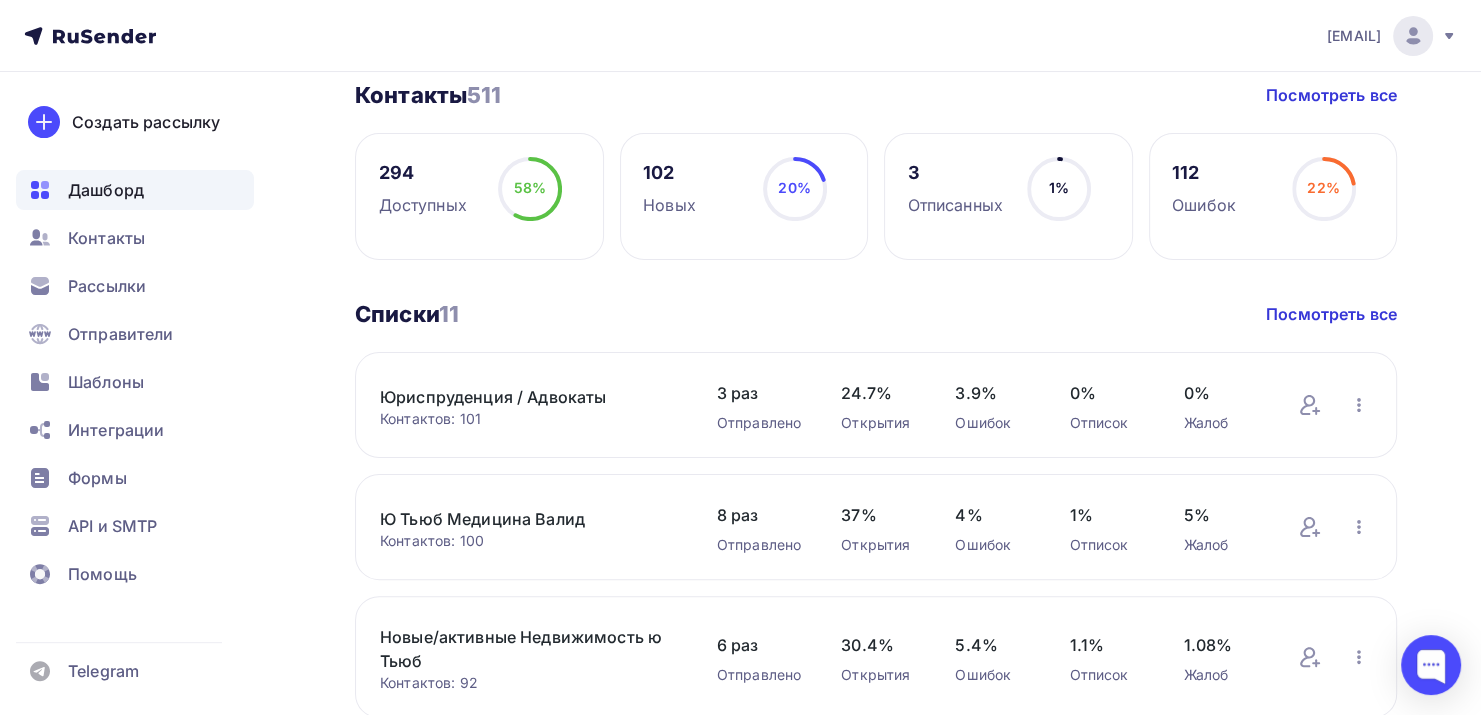 scroll, scrollTop: 372, scrollLeft: 0, axis: vertical 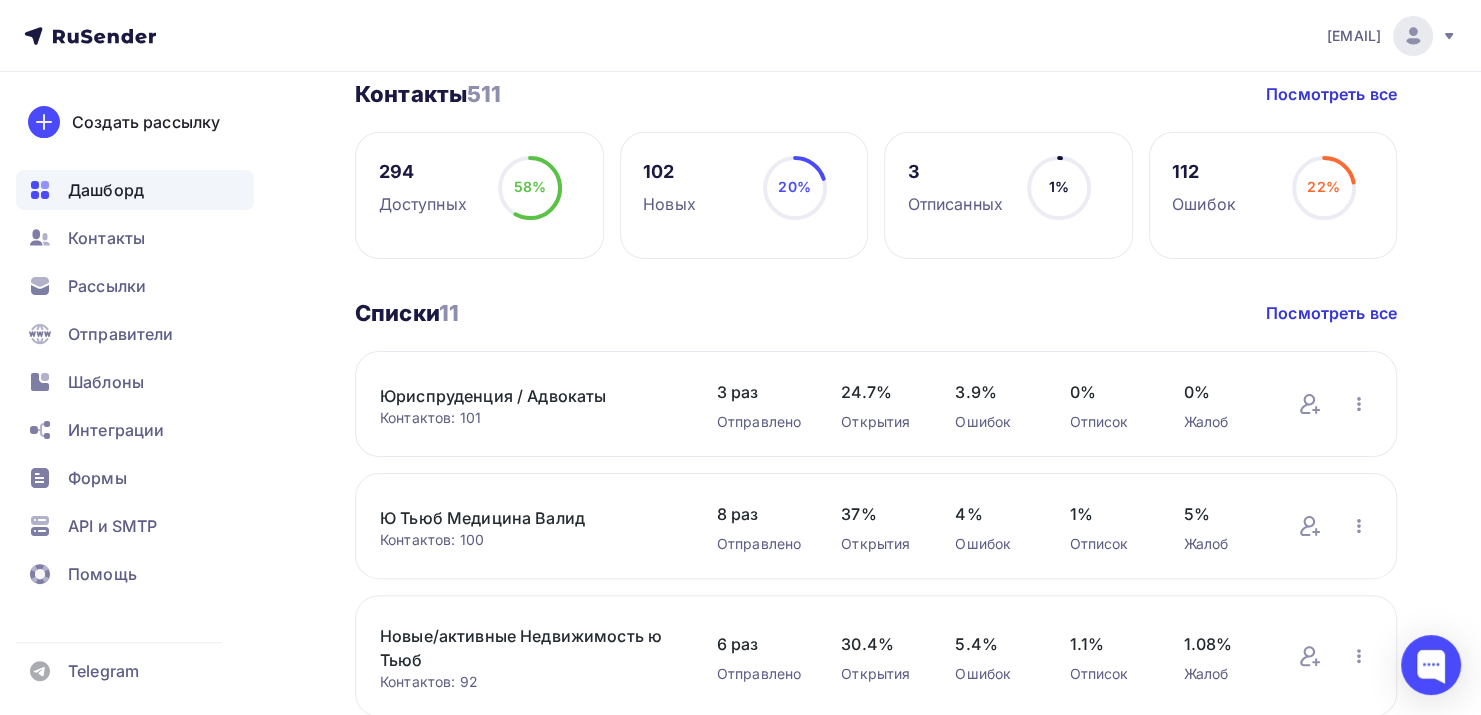 click on "Юриспруденция / Адвокаты" at bounding box center [528, 396] 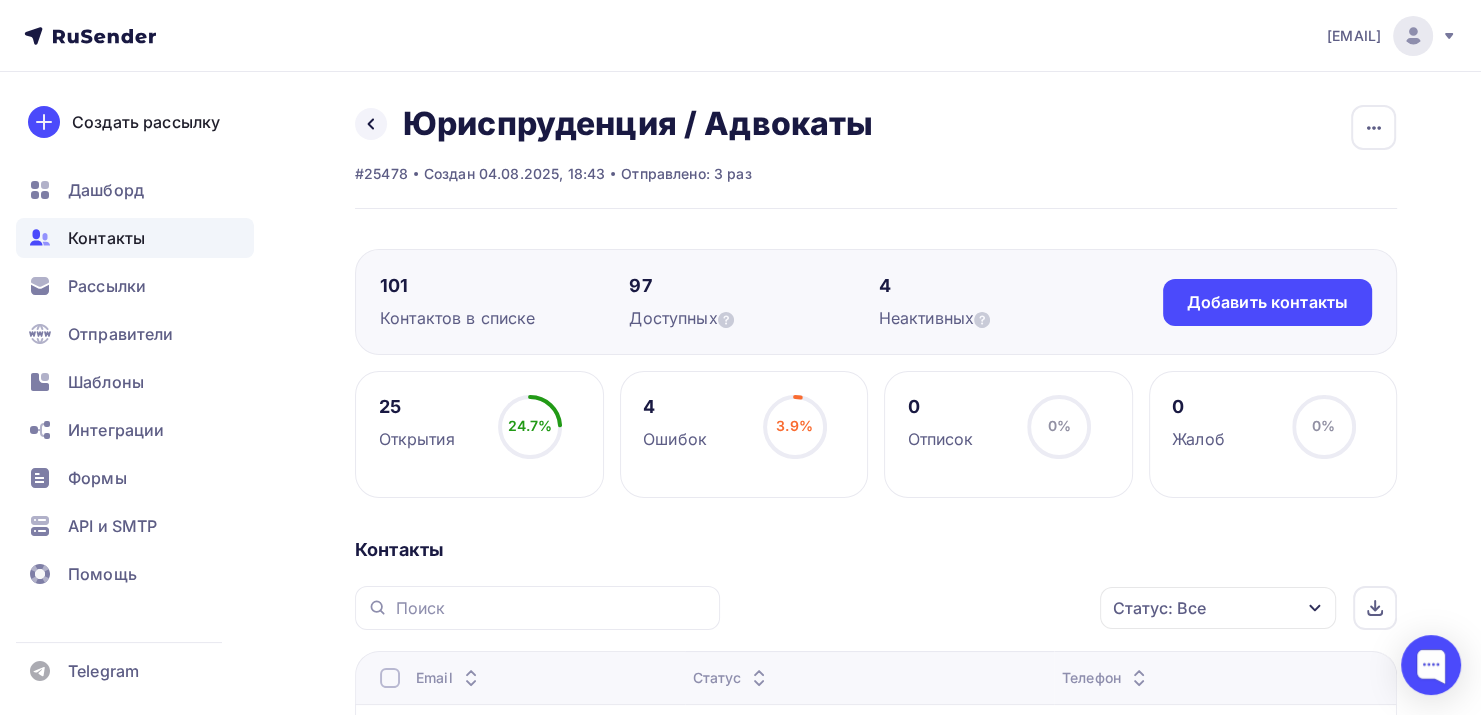 scroll, scrollTop: 0, scrollLeft: 0, axis: both 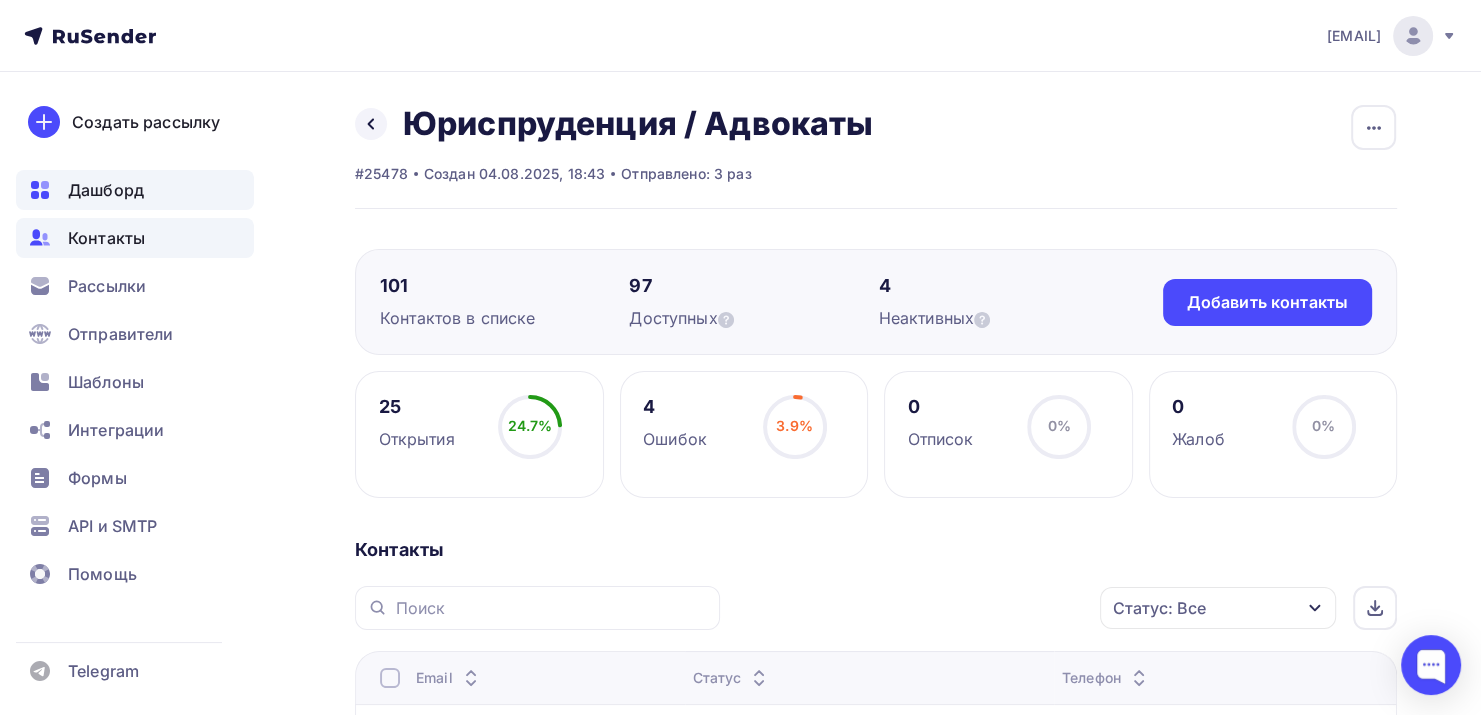 click on "Дашборд" at bounding box center [135, 190] 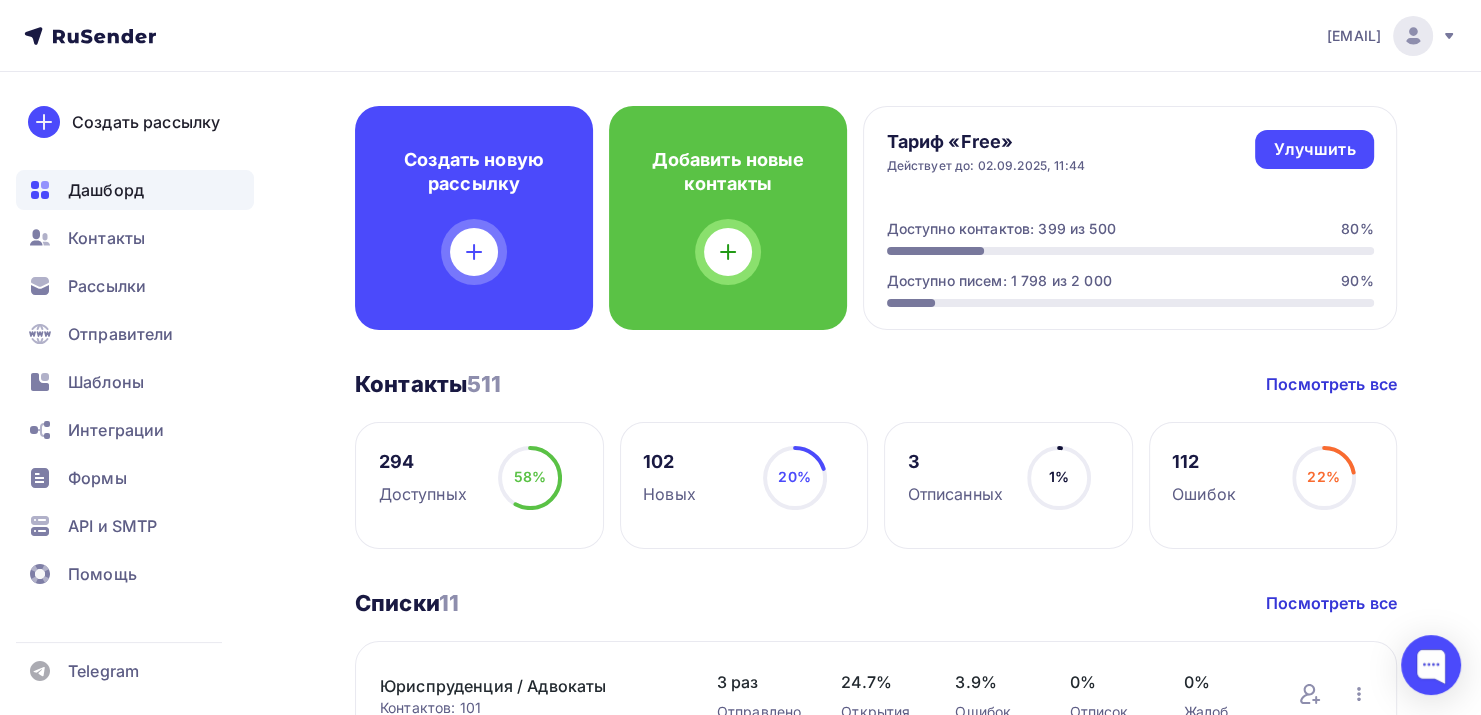 scroll, scrollTop: 0, scrollLeft: 0, axis: both 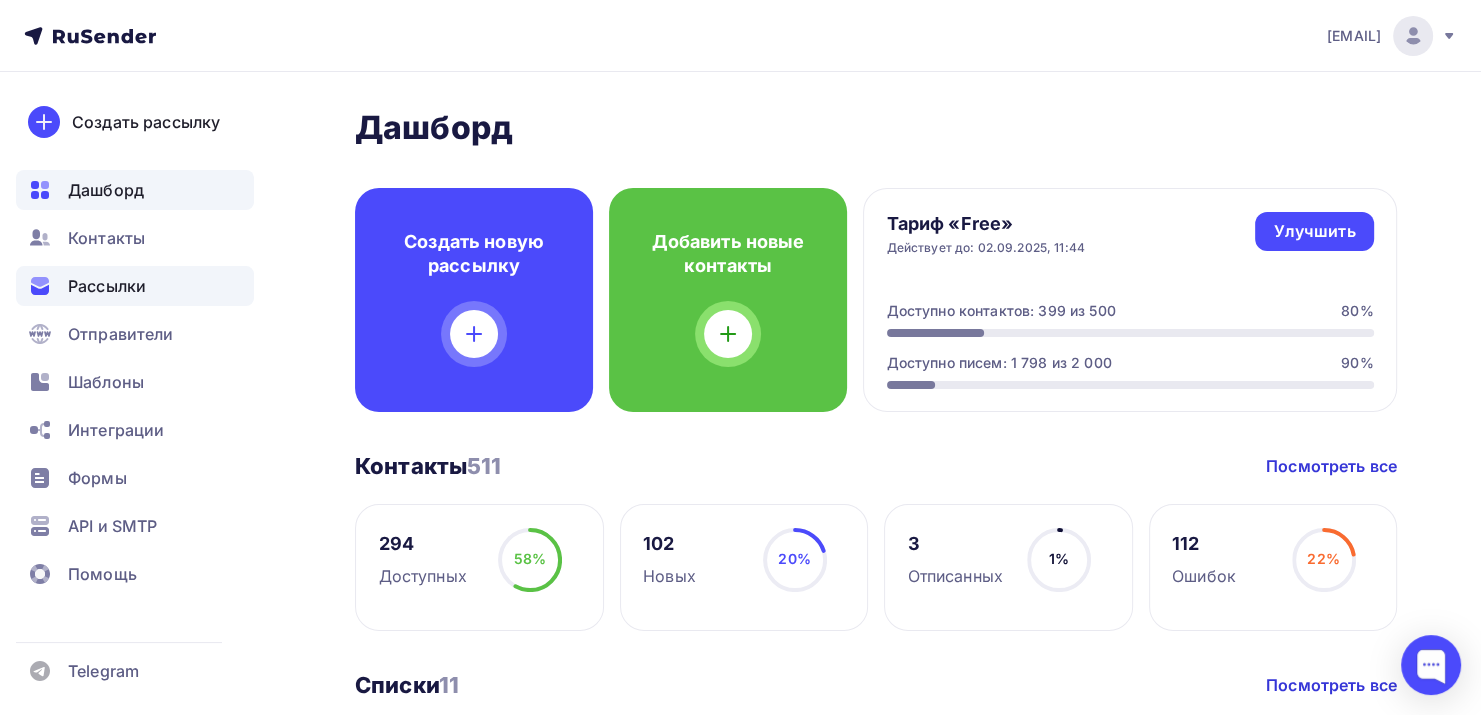 click on "Рассылки" at bounding box center (135, 286) 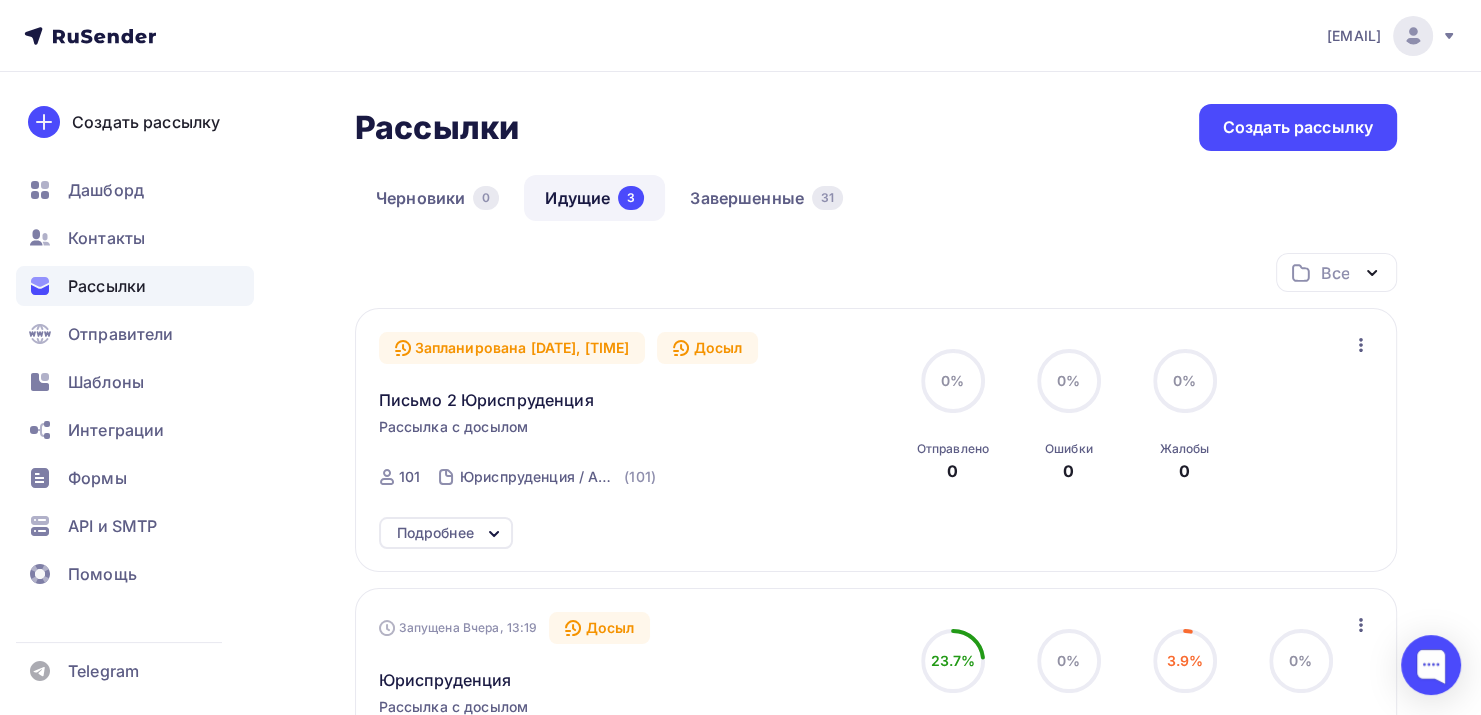 click 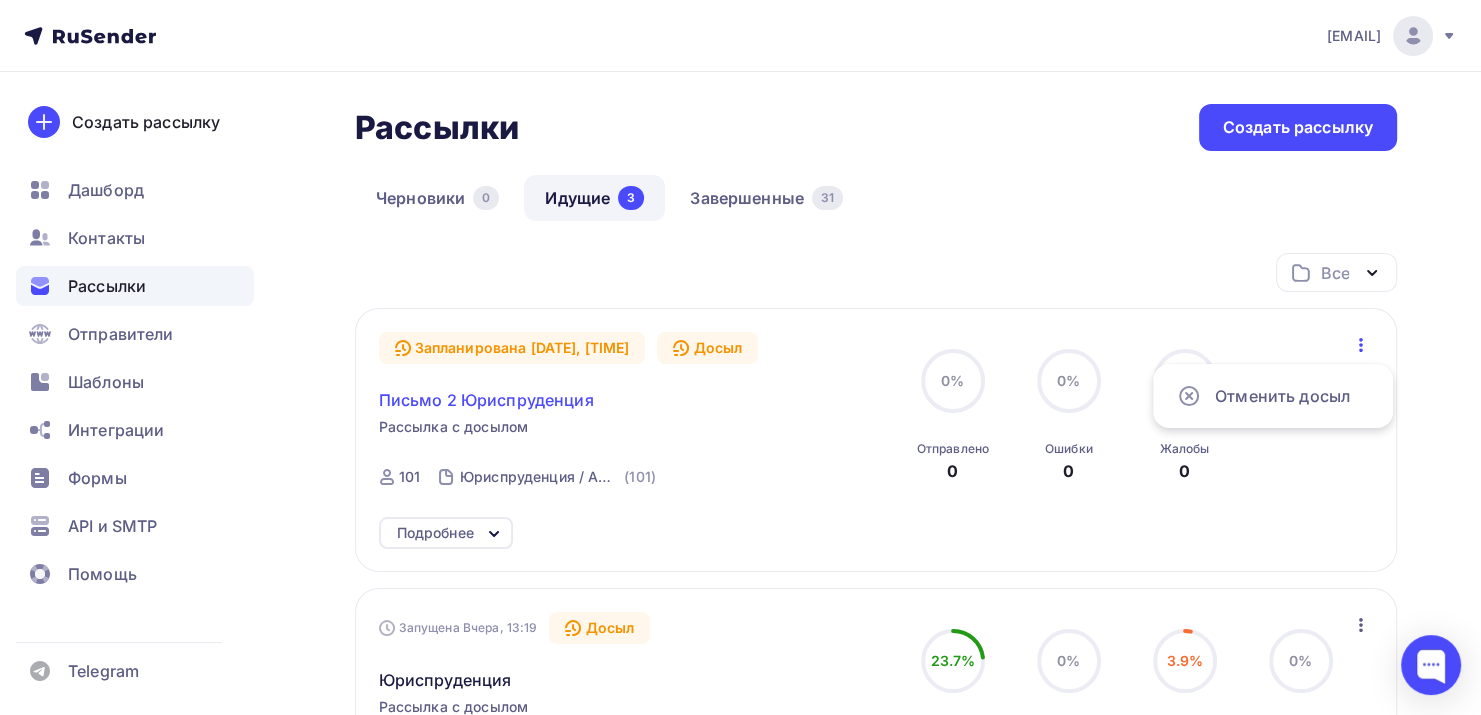 click on "Письмо 2 Юриспруденция" at bounding box center (486, 400) 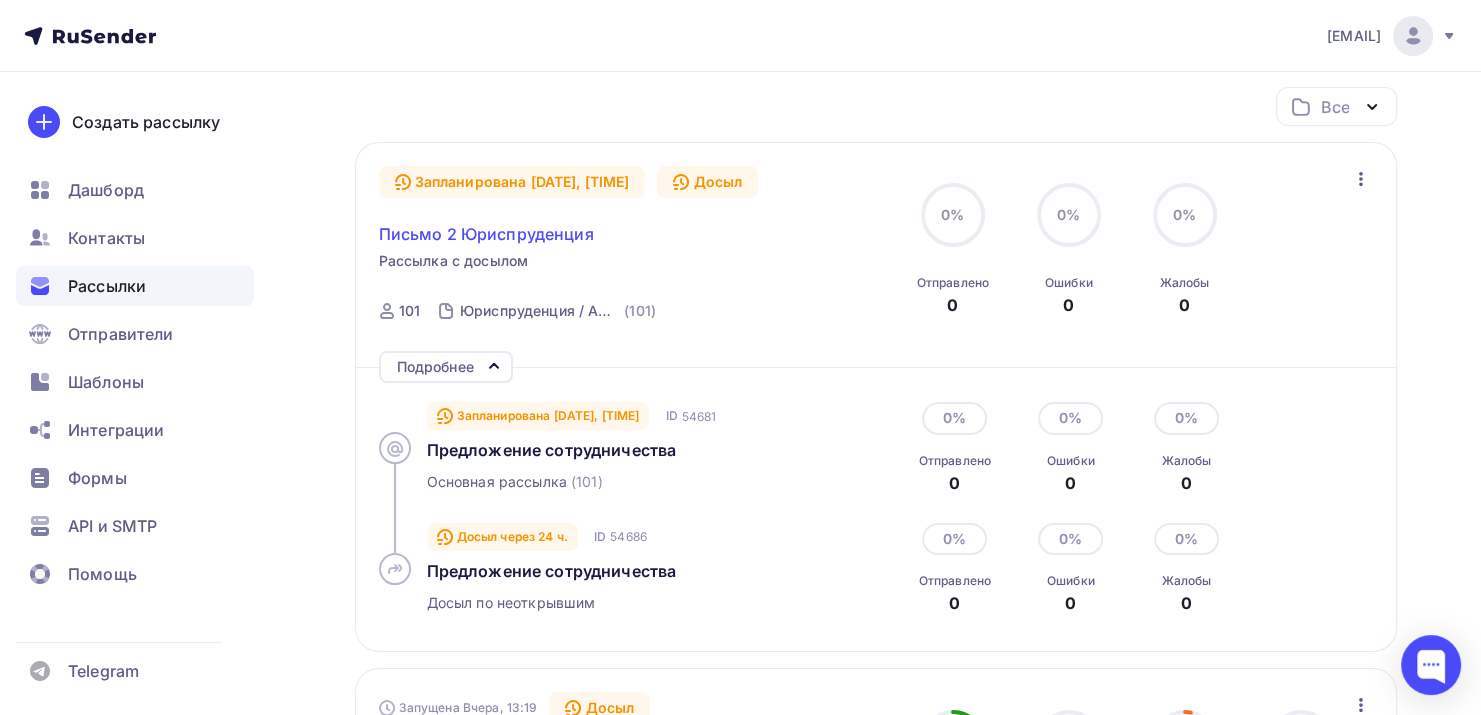 scroll, scrollTop: 164, scrollLeft: 0, axis: vertical 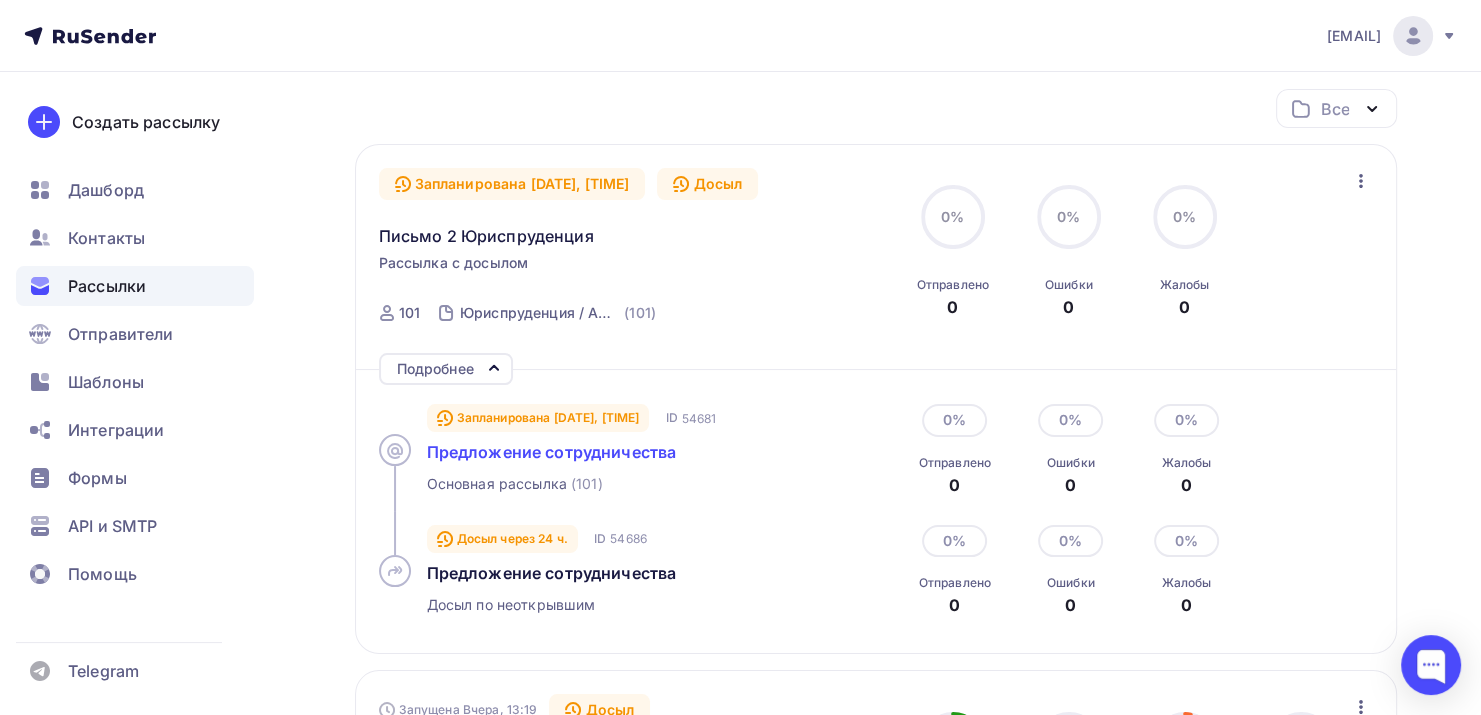 click on "Предложение сотрудничества" at bounding box center [552, 452] 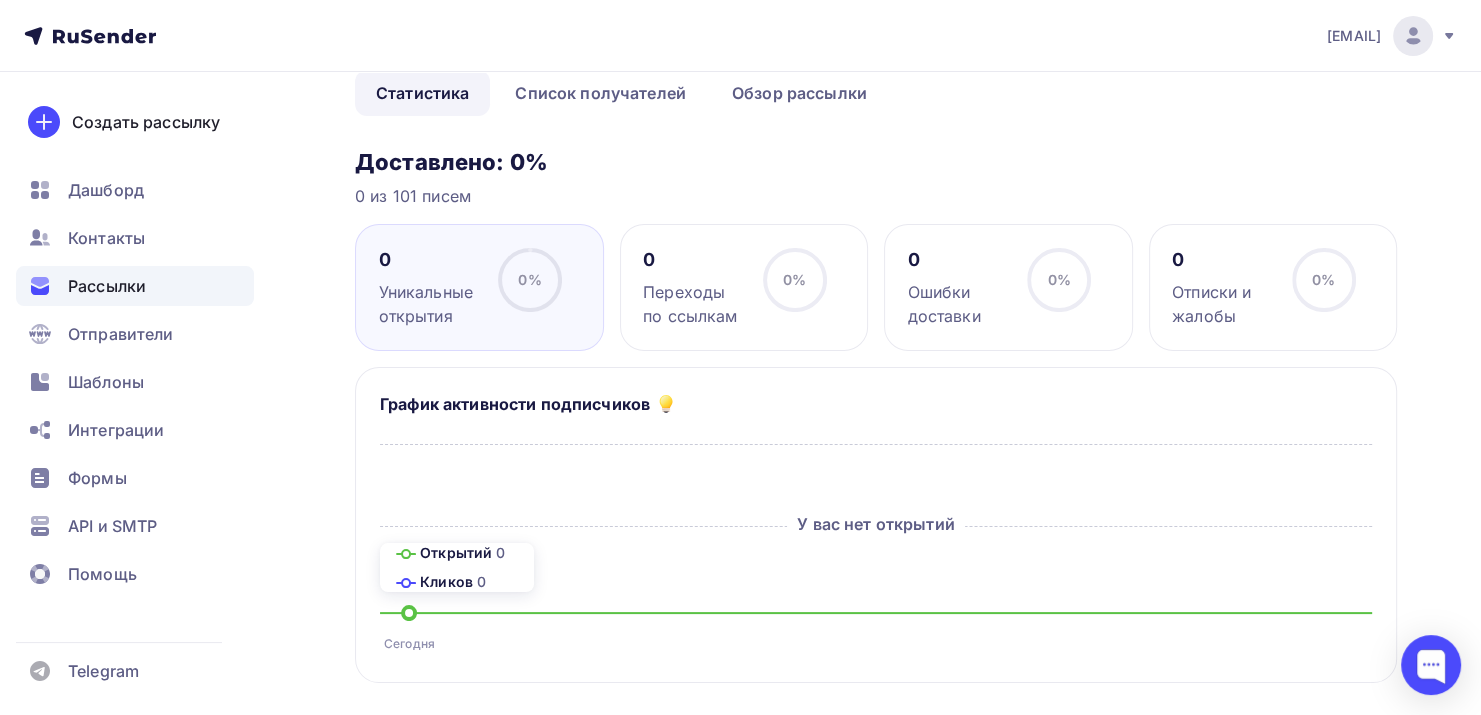 scroll, scrollTop: 157, scrollLeft: 0, axis: vertical 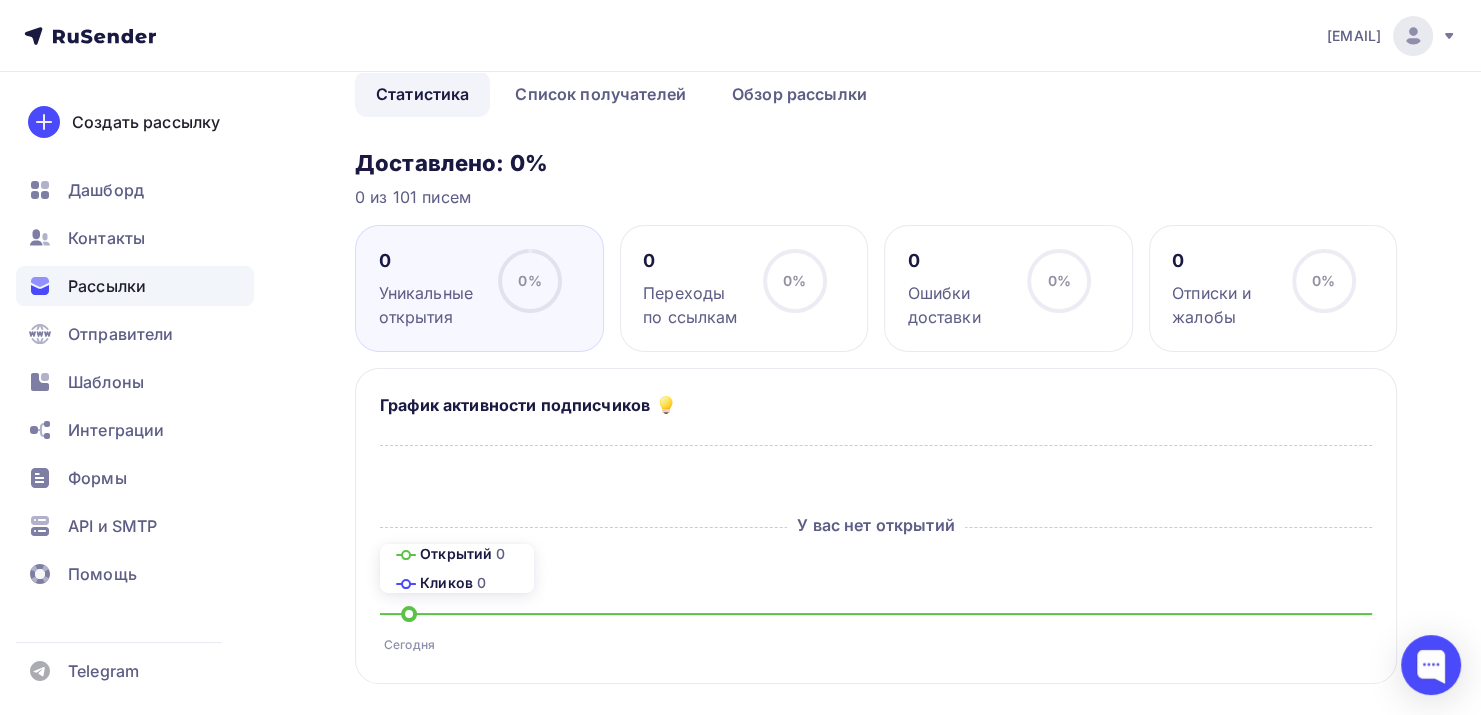 click on "Назад
Письмо 2 Юриспруденция
Письмо 2 Юриспруденция
Отправка
07.08.2025, 11:05
Основная рассылка
#54681           Статистика
Список получателей
Обзор рассылки
Статистика
Список получателей
Обзор рассылки
Доставлено:
0%
0 из
101 писем
0
Уникальные открытия
0%   0%           0
Переходы по ссылкам
0%   0%           0
Ошибки доставки
0%   0%           0
Отписки и жалобы
0%   0%             График активности подписчиков" at bounding box center [876, 617] 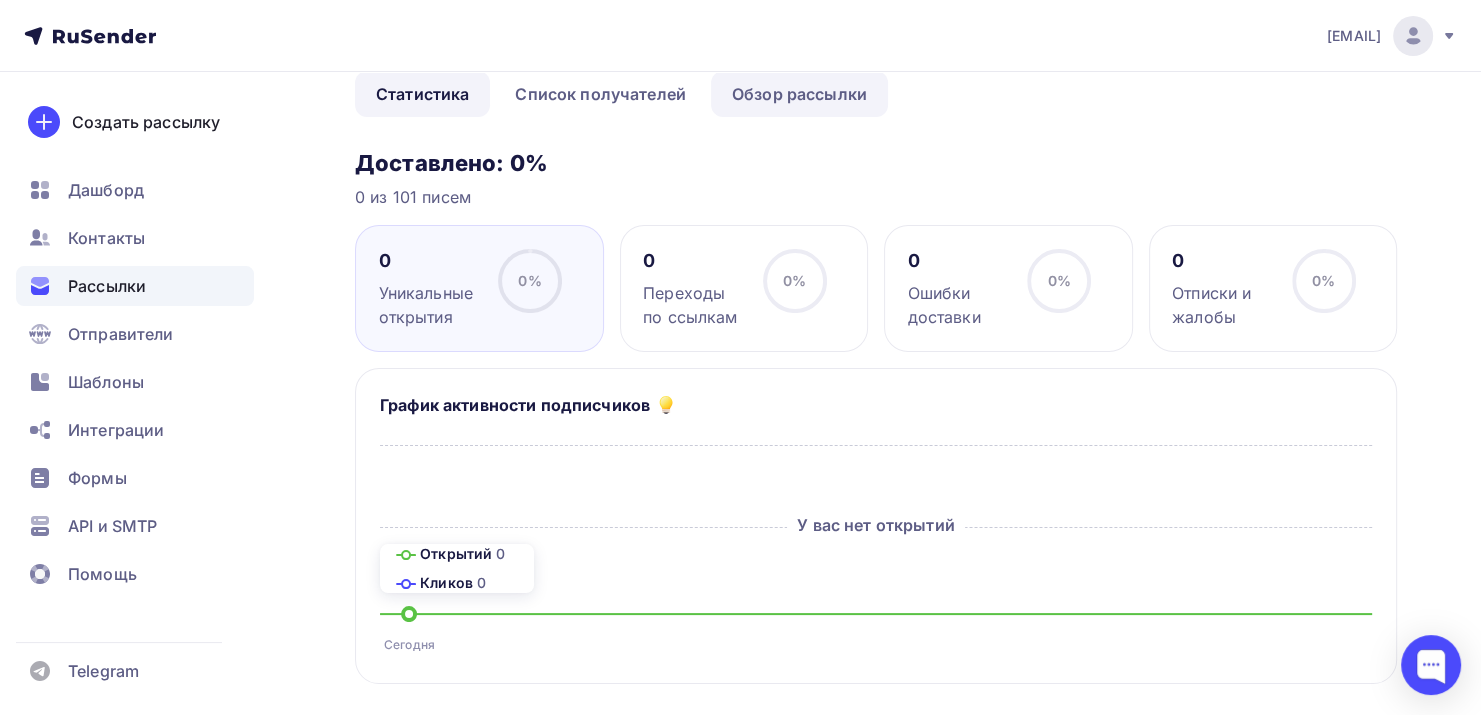 click on "Обзор рассылки" at bounding box center (799, 94) 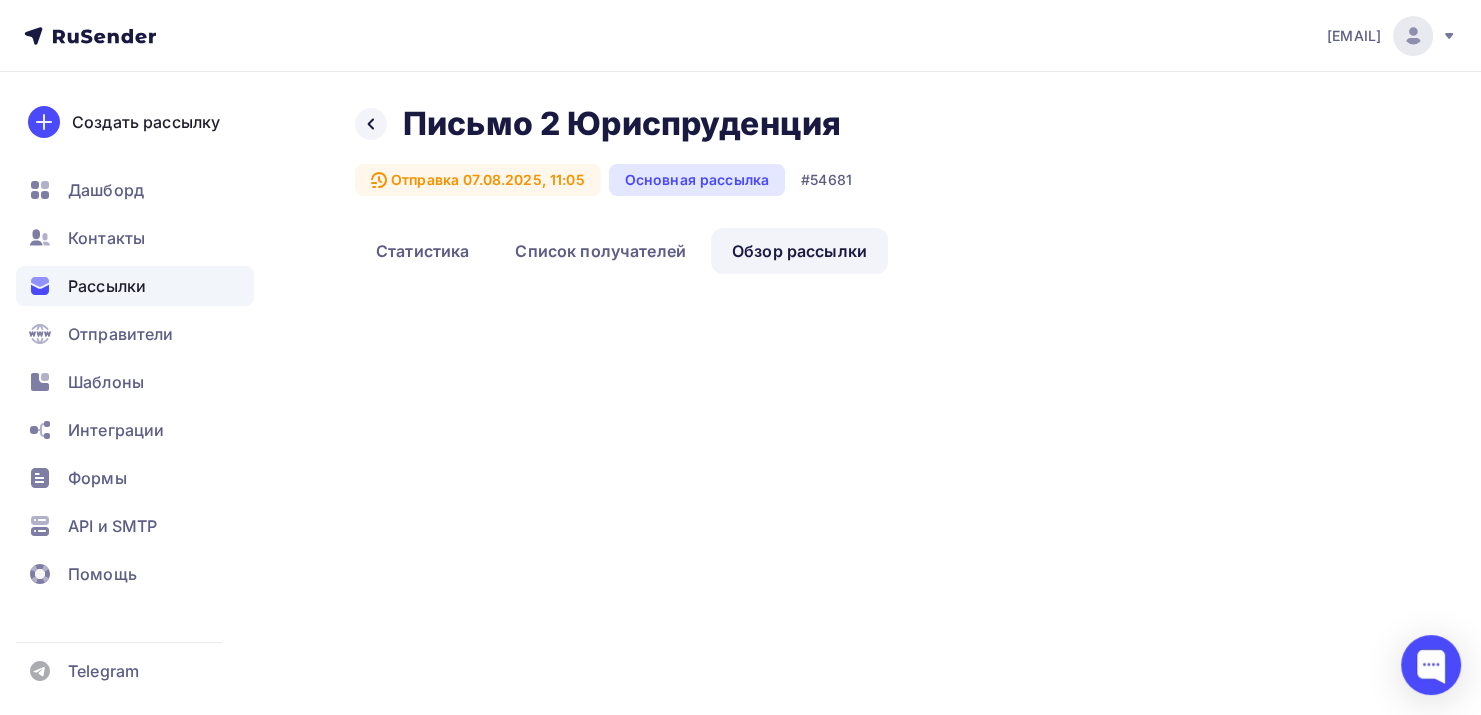 scroll, scrollTop: 0, scrollLeft: 0, axis: both 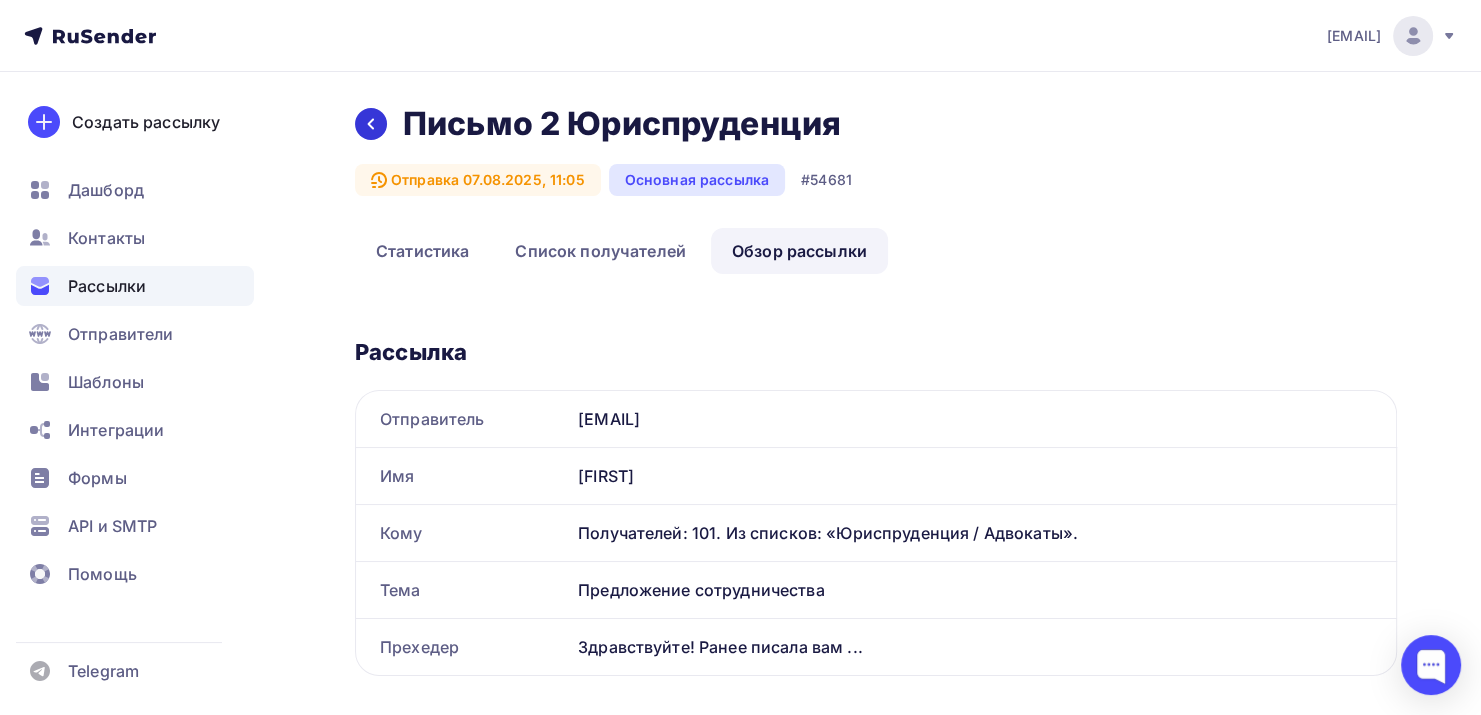click 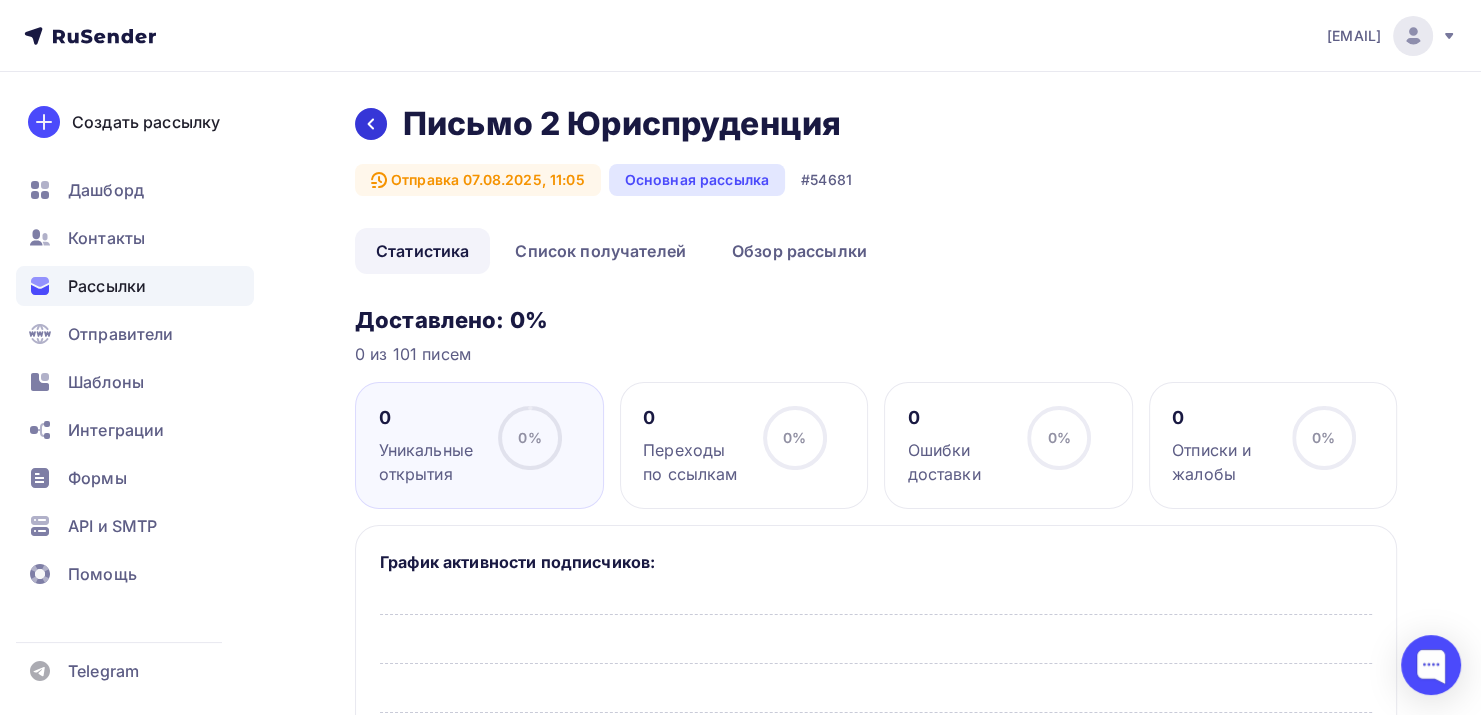 scroll, scrollTop: 157, scrollLeft: 0, axis: vertical 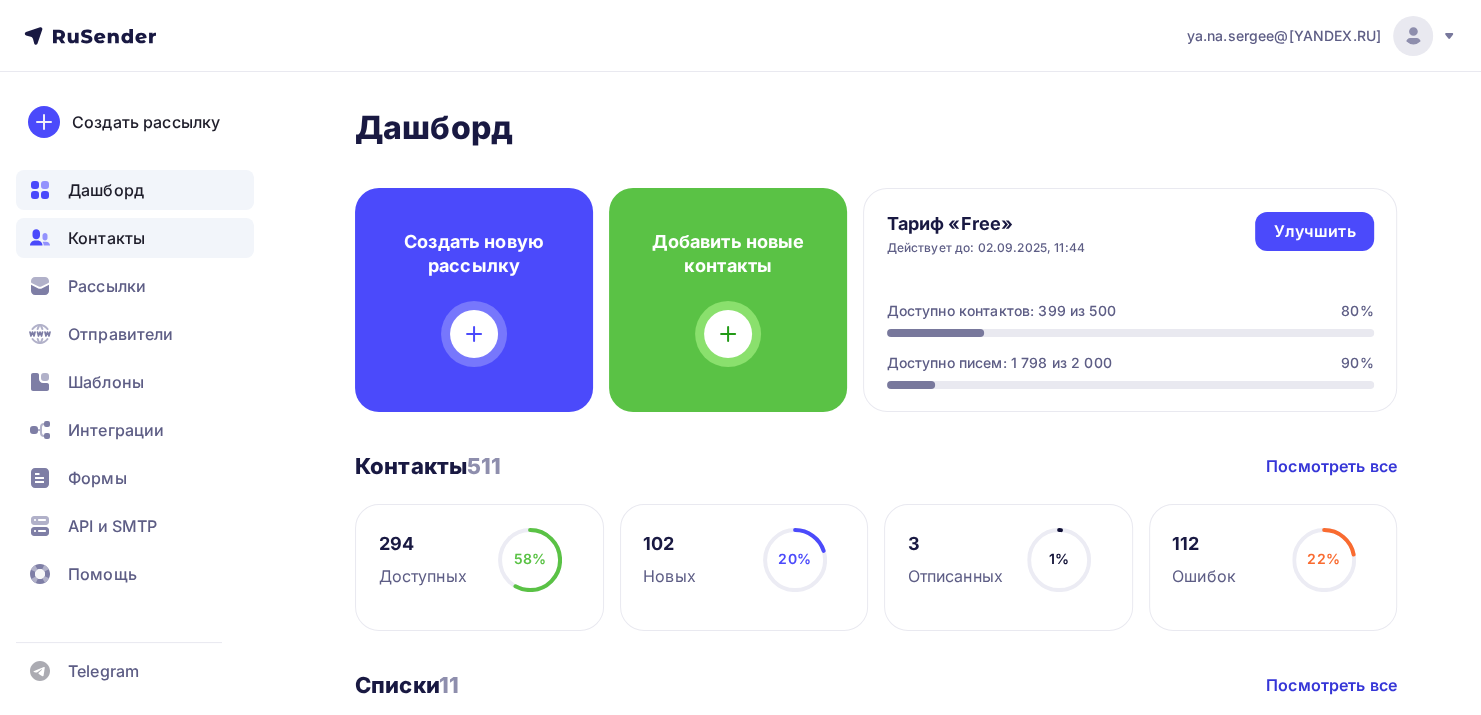 click on "Контакты" at bounding box center [135, 238] 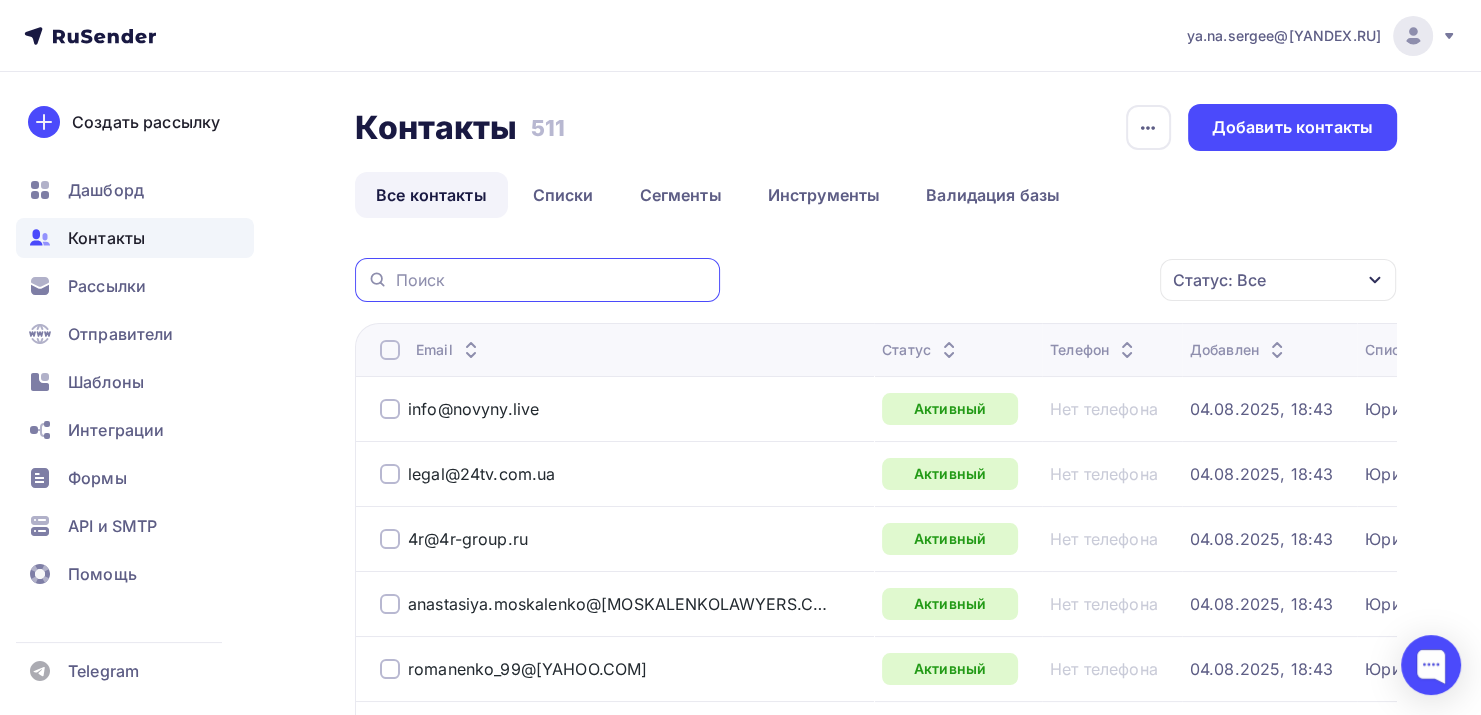 click at bounding box center (552, 280) 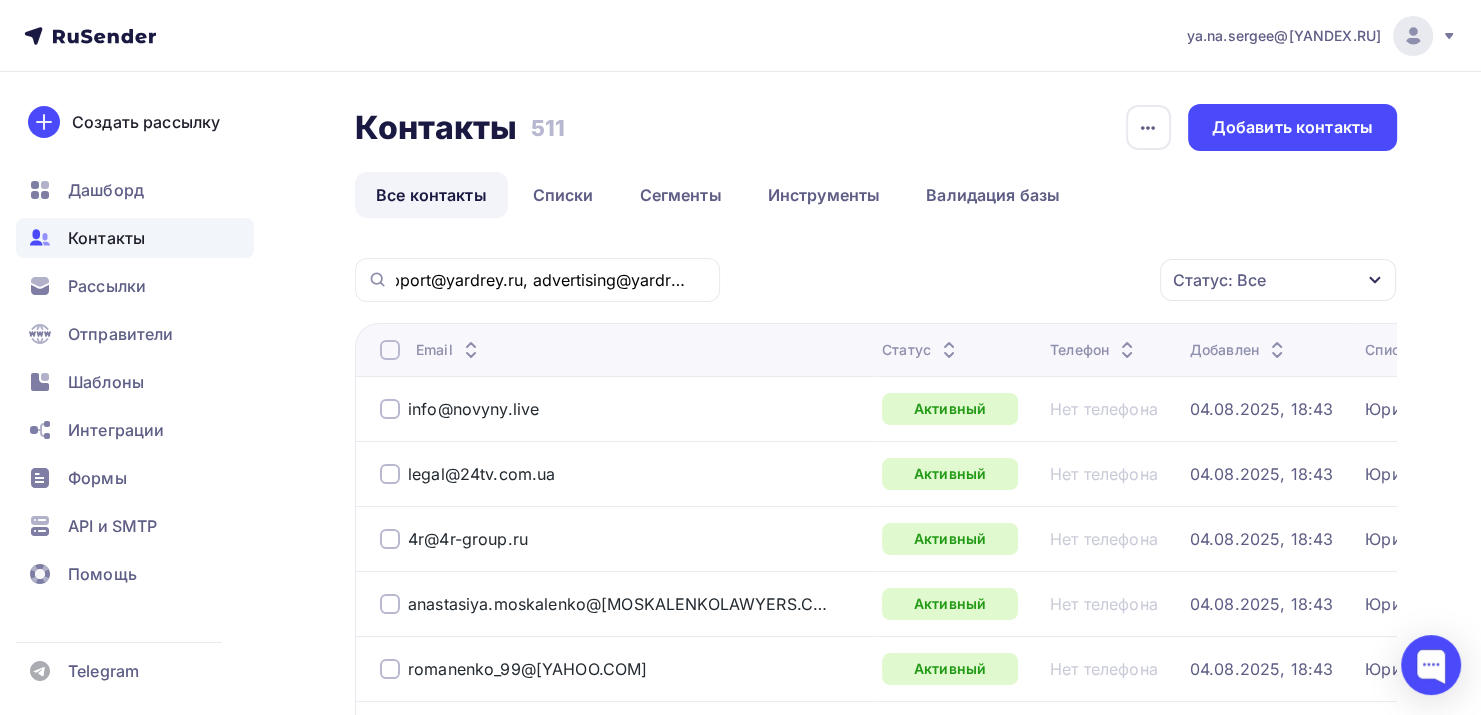 scroll, scrollTop: 0, scrollLeft: 0, axis: both 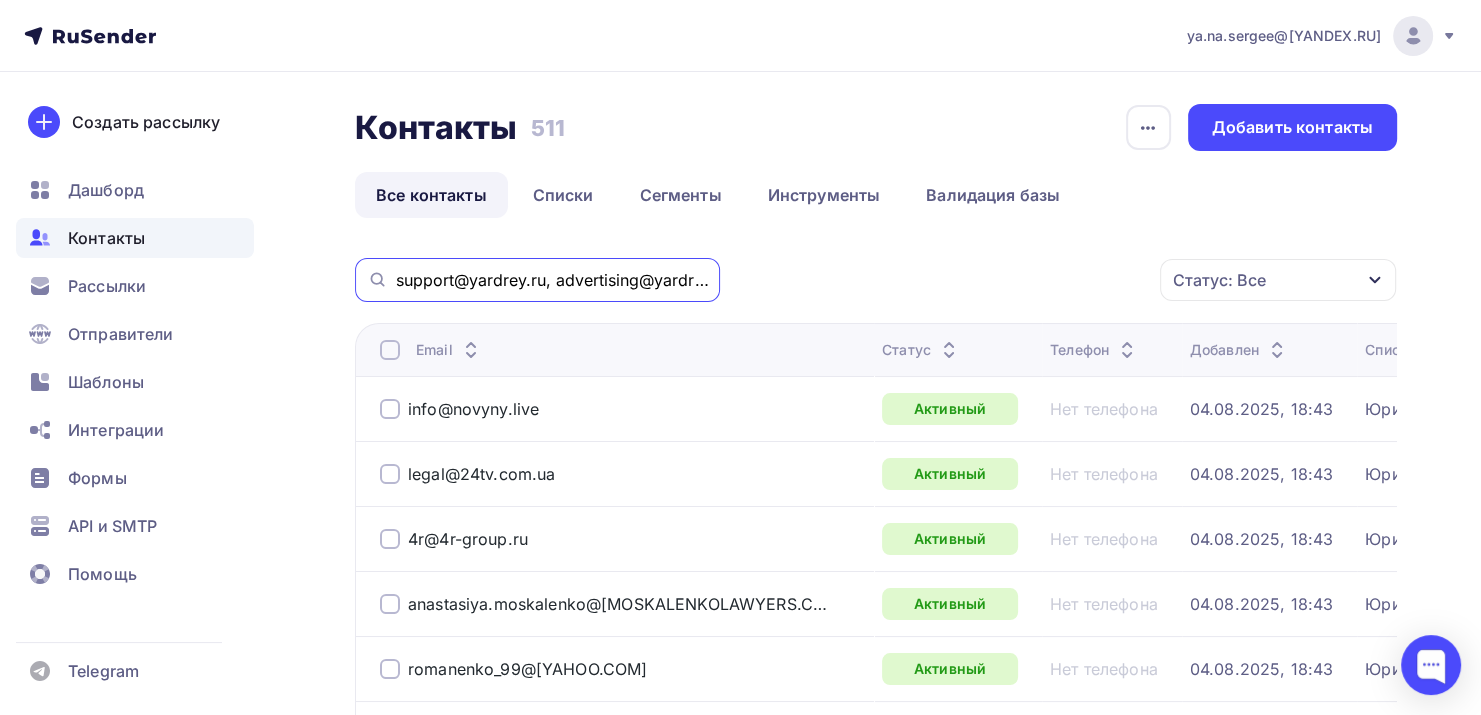 click on "support@yardrey.ru, advertising@yardrey.ru" at bounding box center [552, 280] 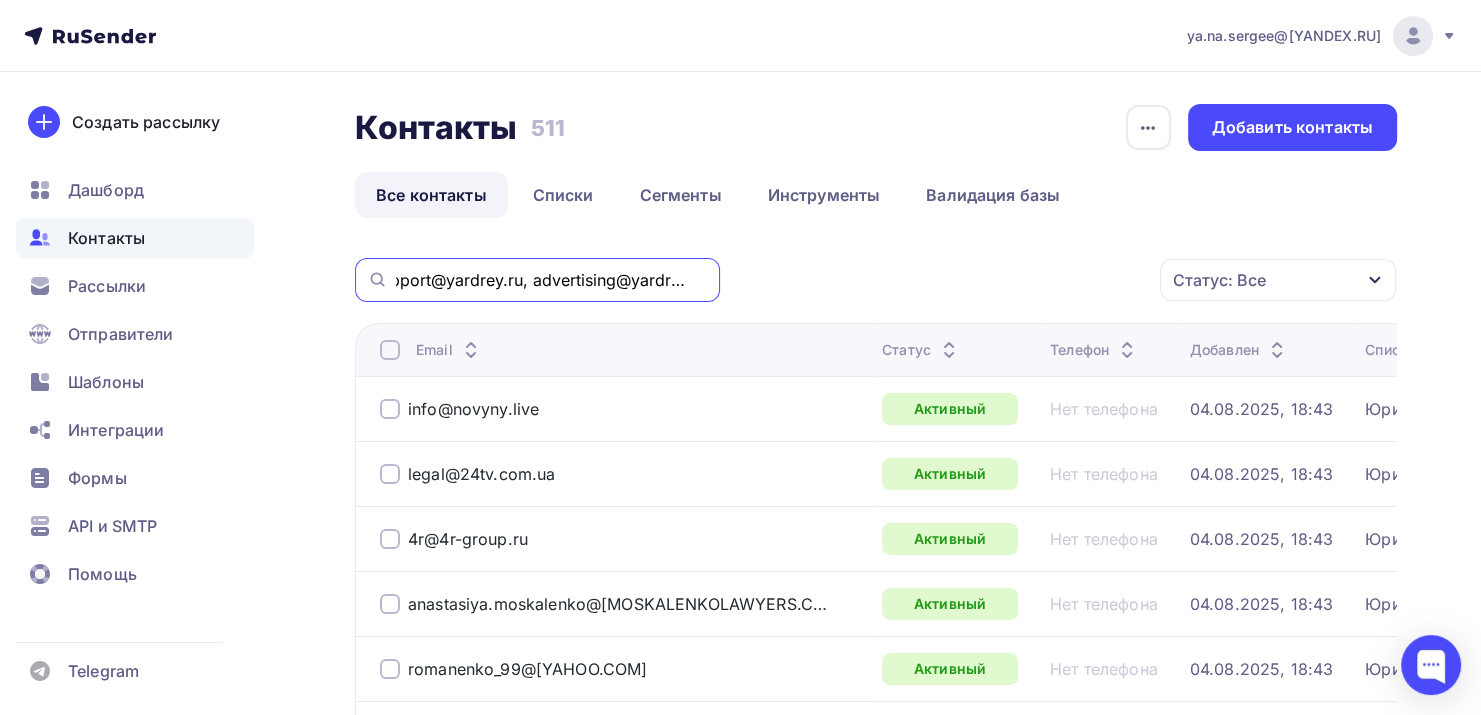 drag, startPoint x: 551, startPoint y: 279, endPoint x: 879, endPoint y: 279, distance: 328 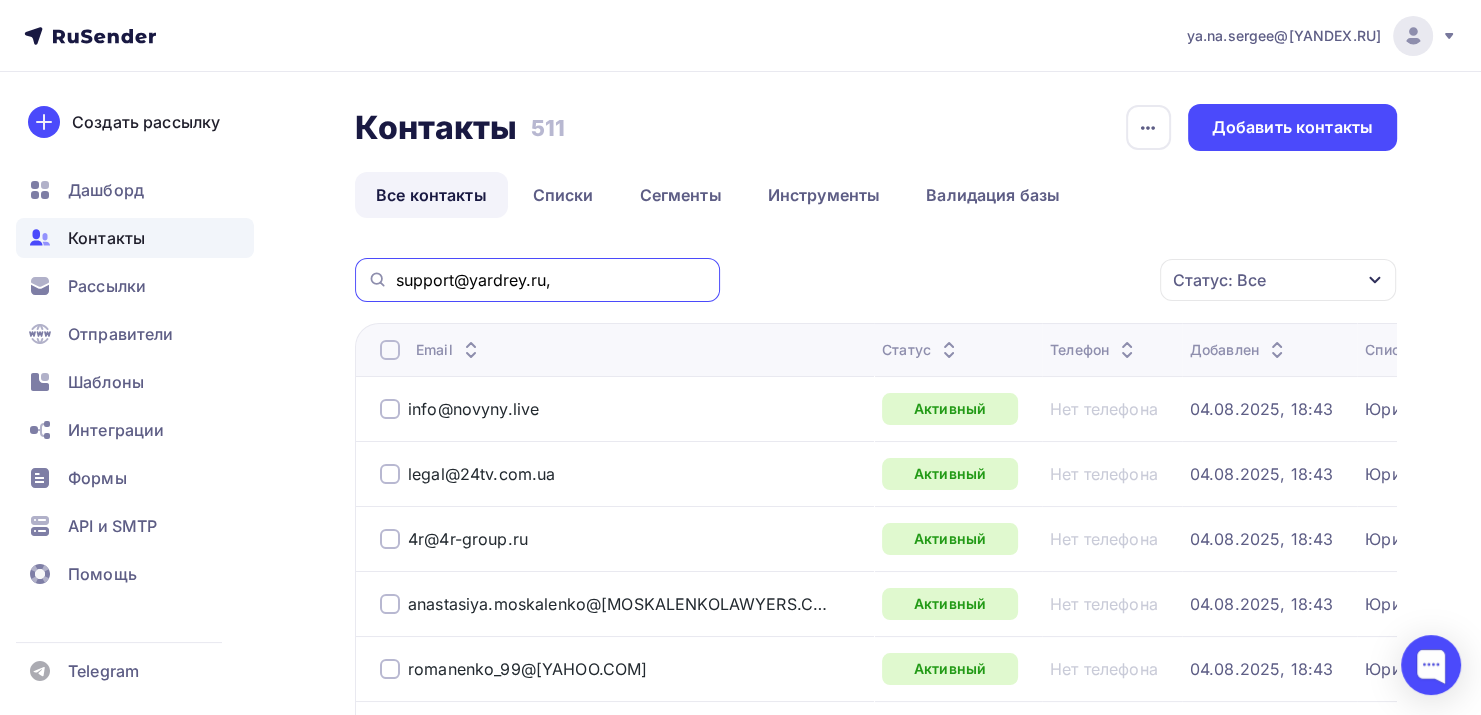 scroll, scrollTop: 0, scrollLeft: 0, axis: both 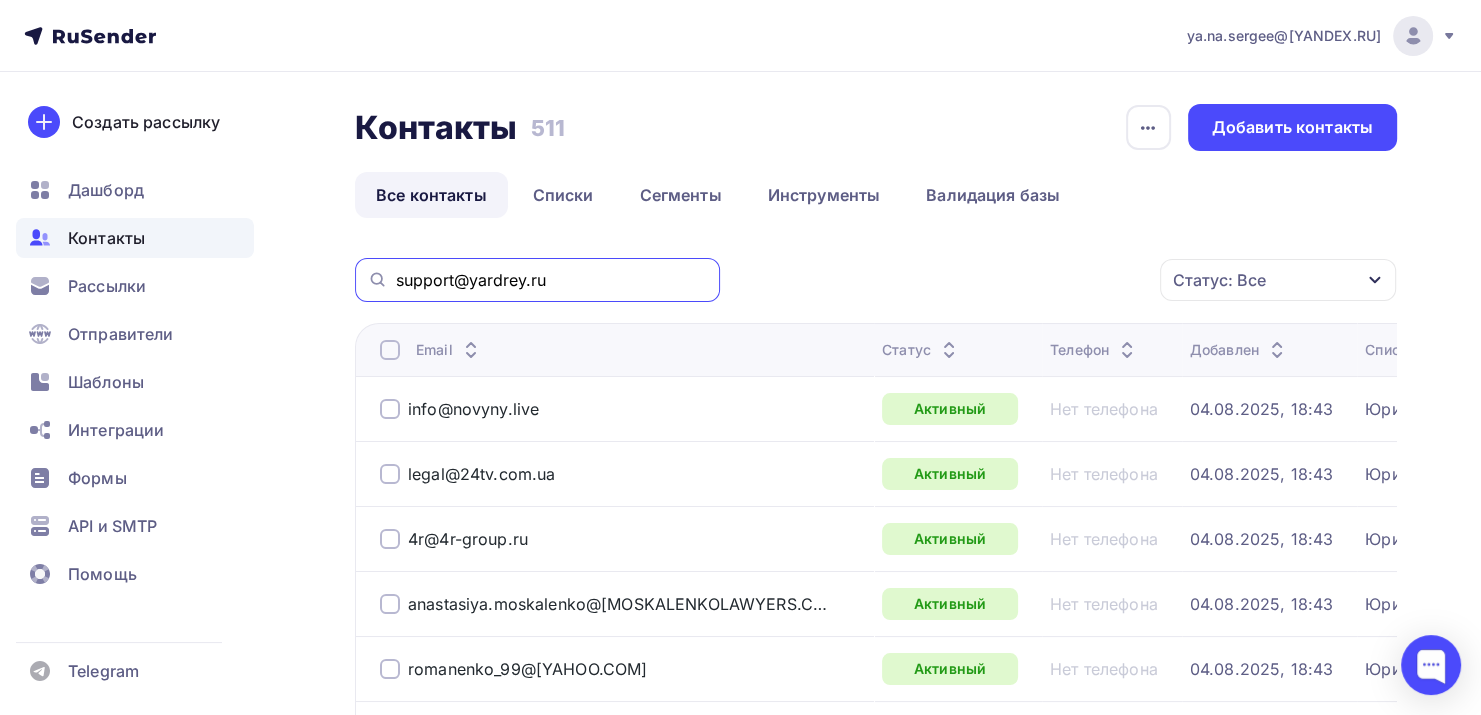 type on "support@yardrey.ru" 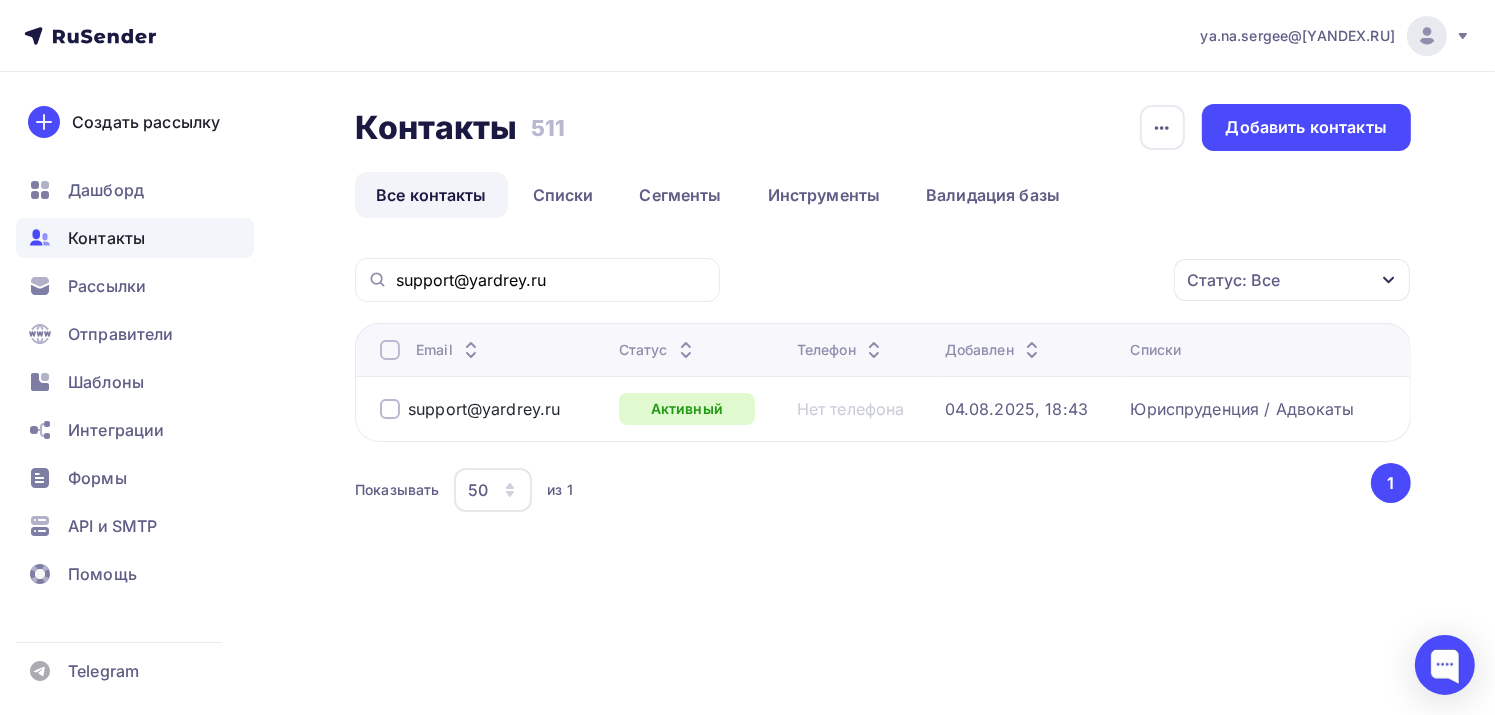 click at bounding box center [390, 409] 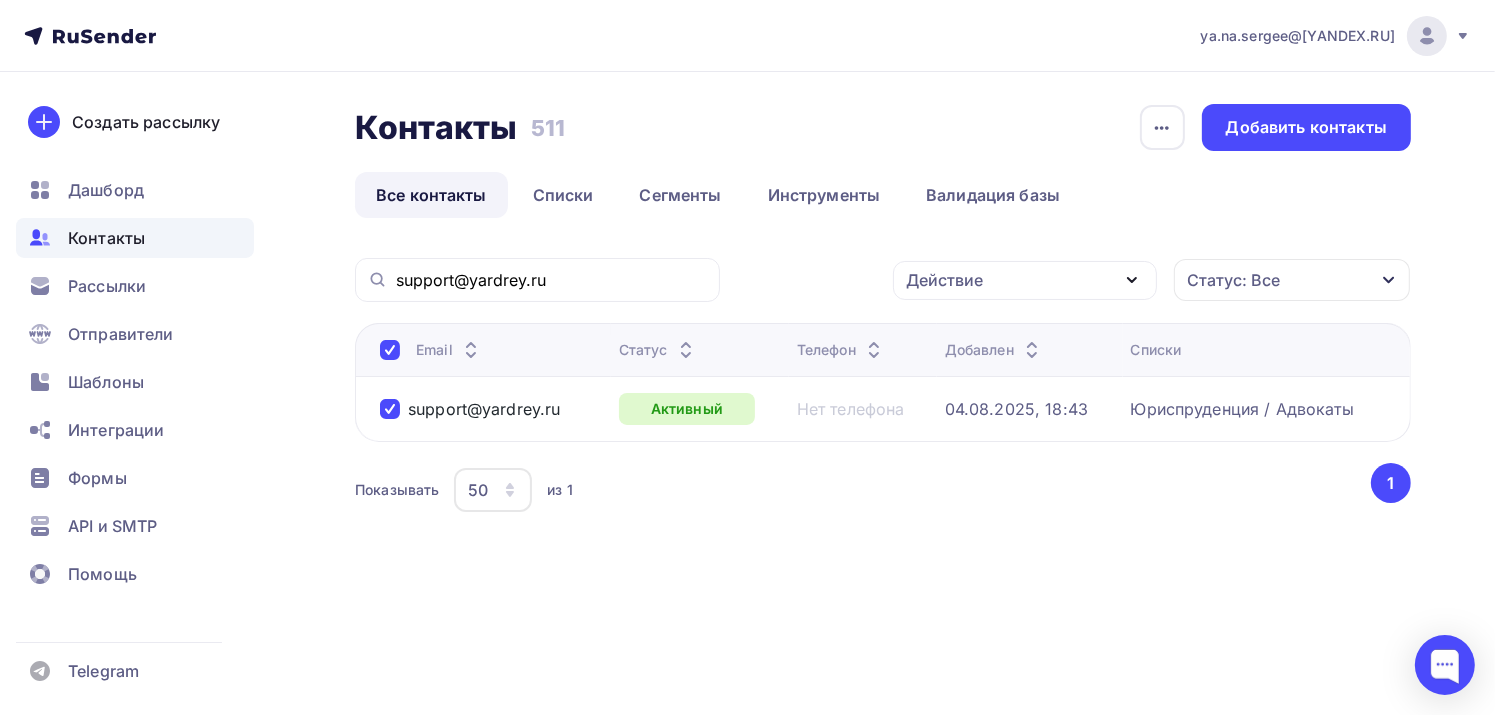 click on "Действие" at bounding box center (1025, 280) 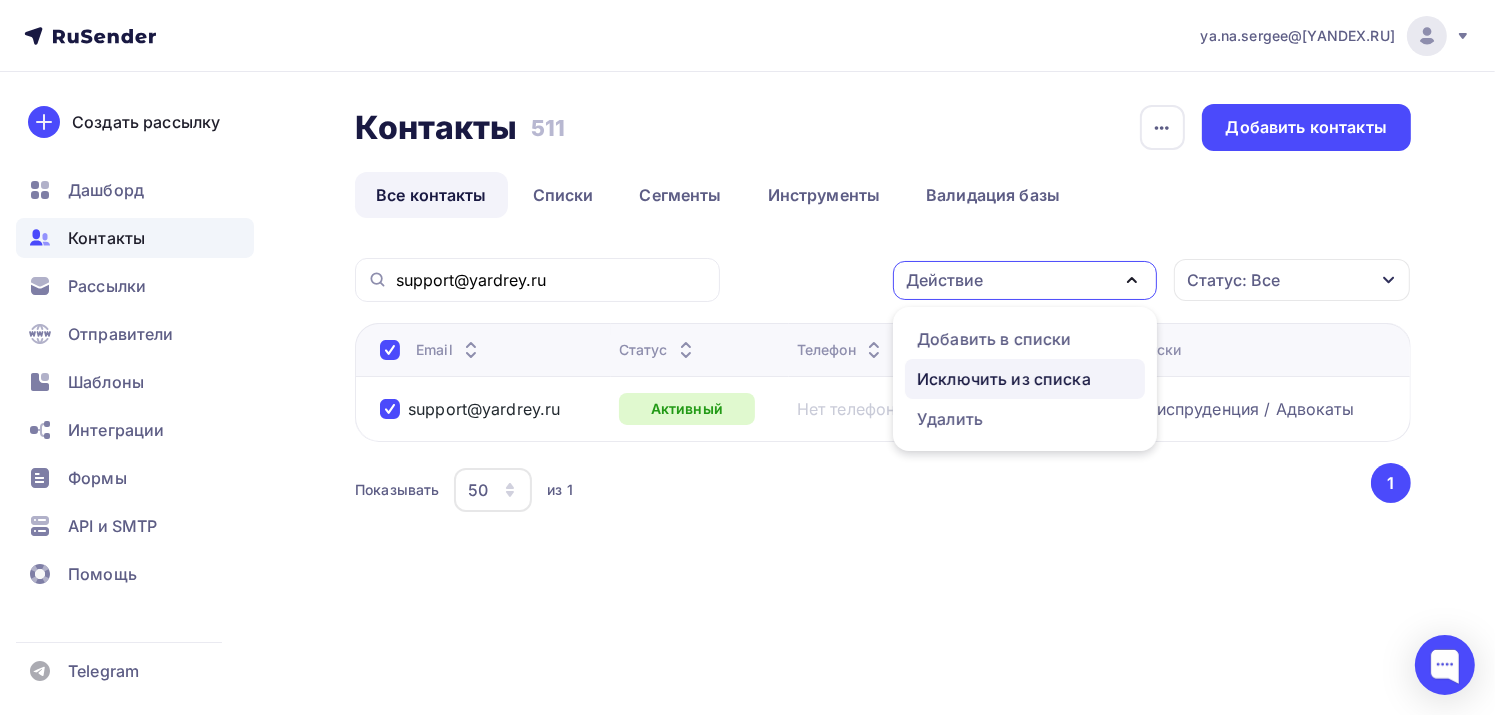 click on "Исключить из списка" at bounding box center (1004, 379) 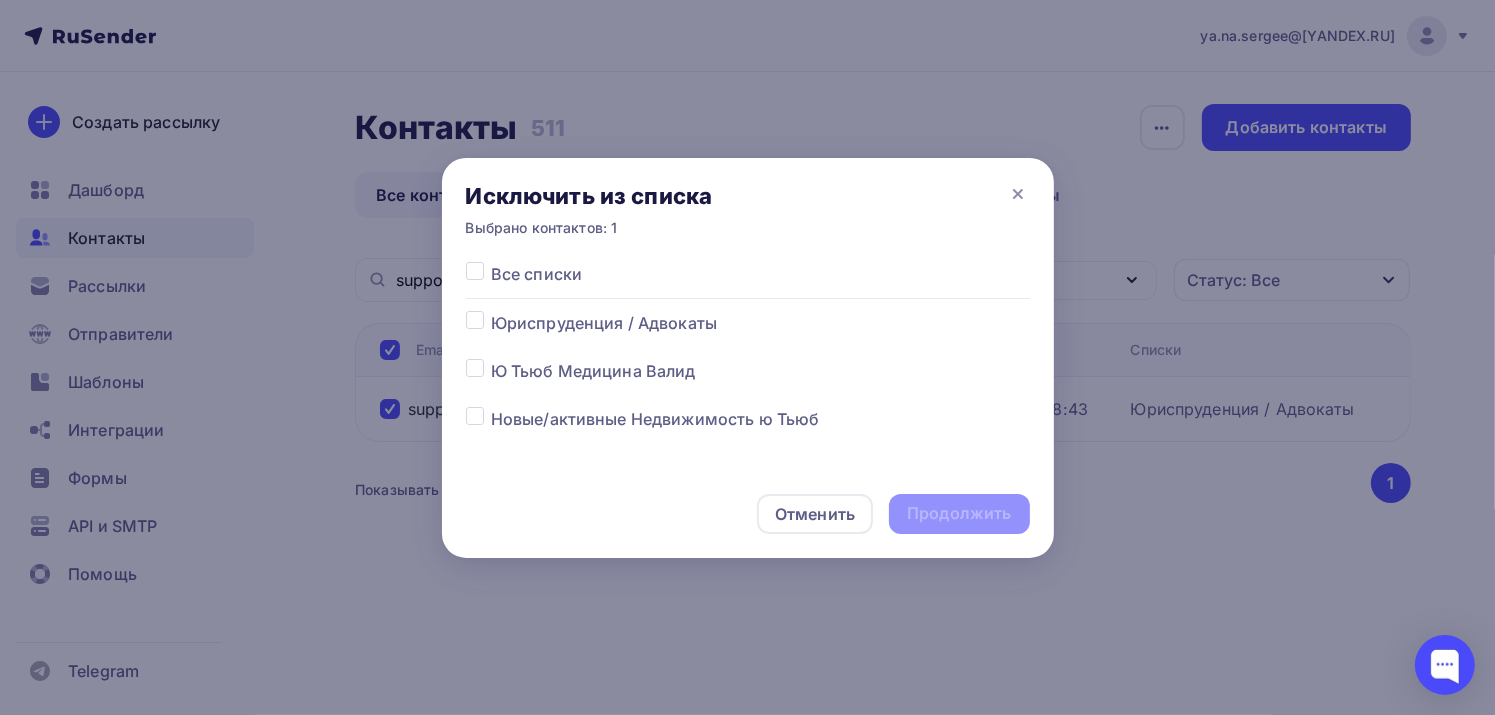 click on "Юриспруденция / Адвокаты" at bounding box center (604, 323) 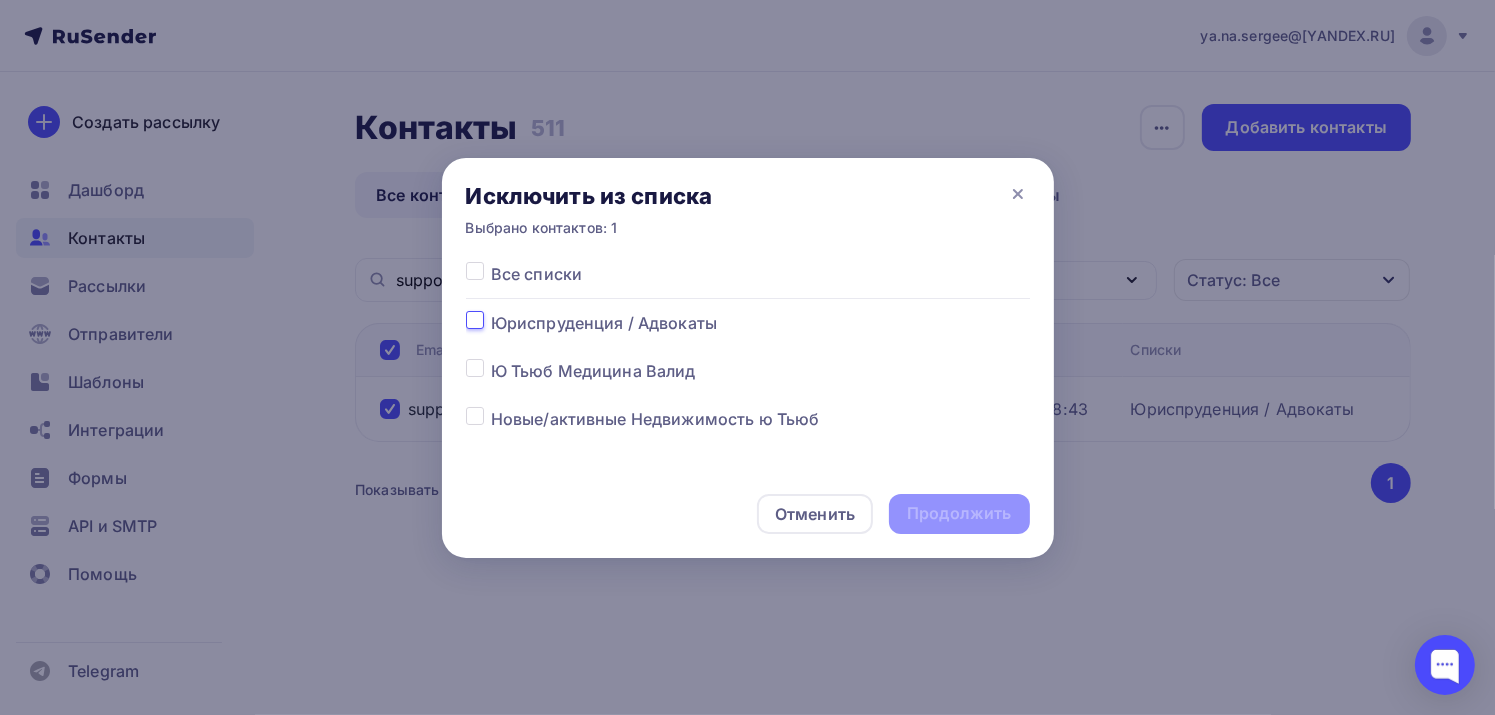 click at bounding box center (475, 320) 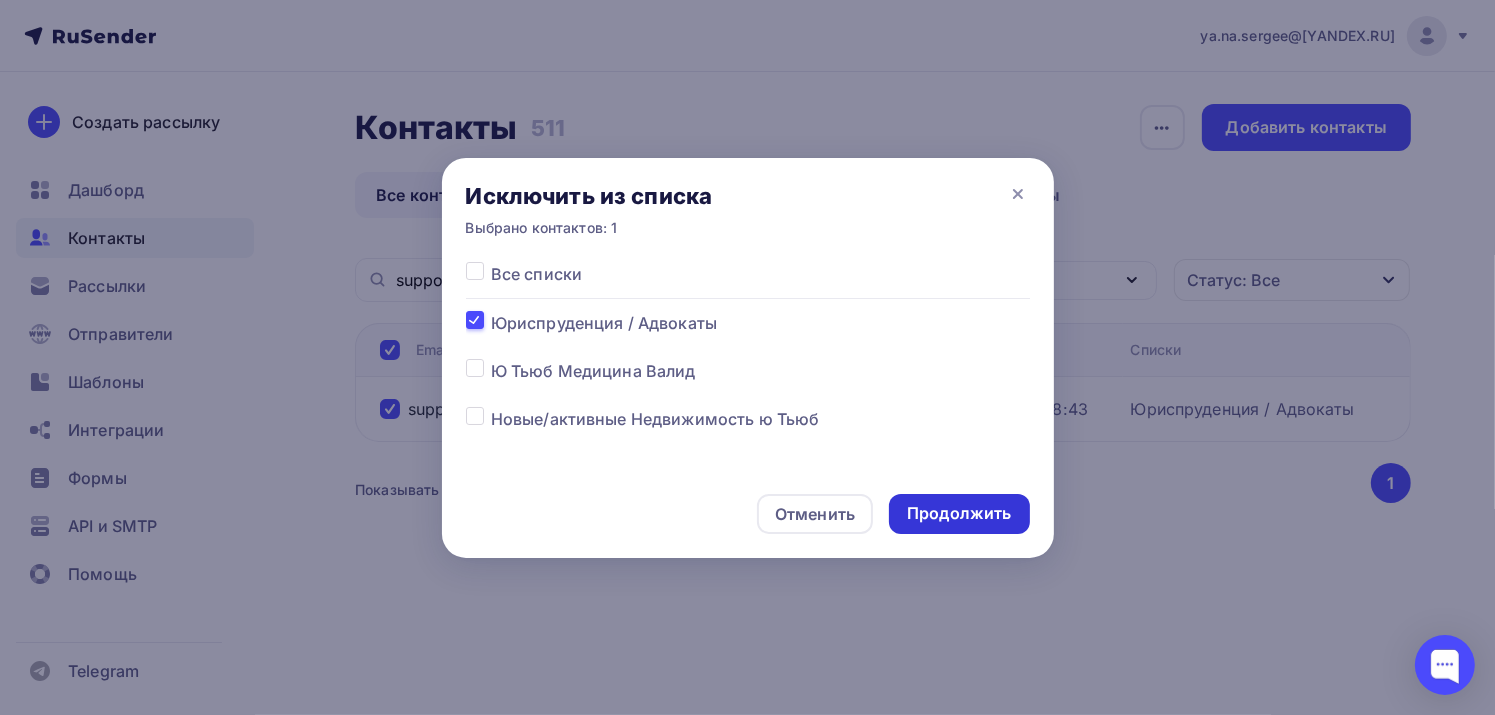 click on "Продолжить" at bounding box center (959, 513) 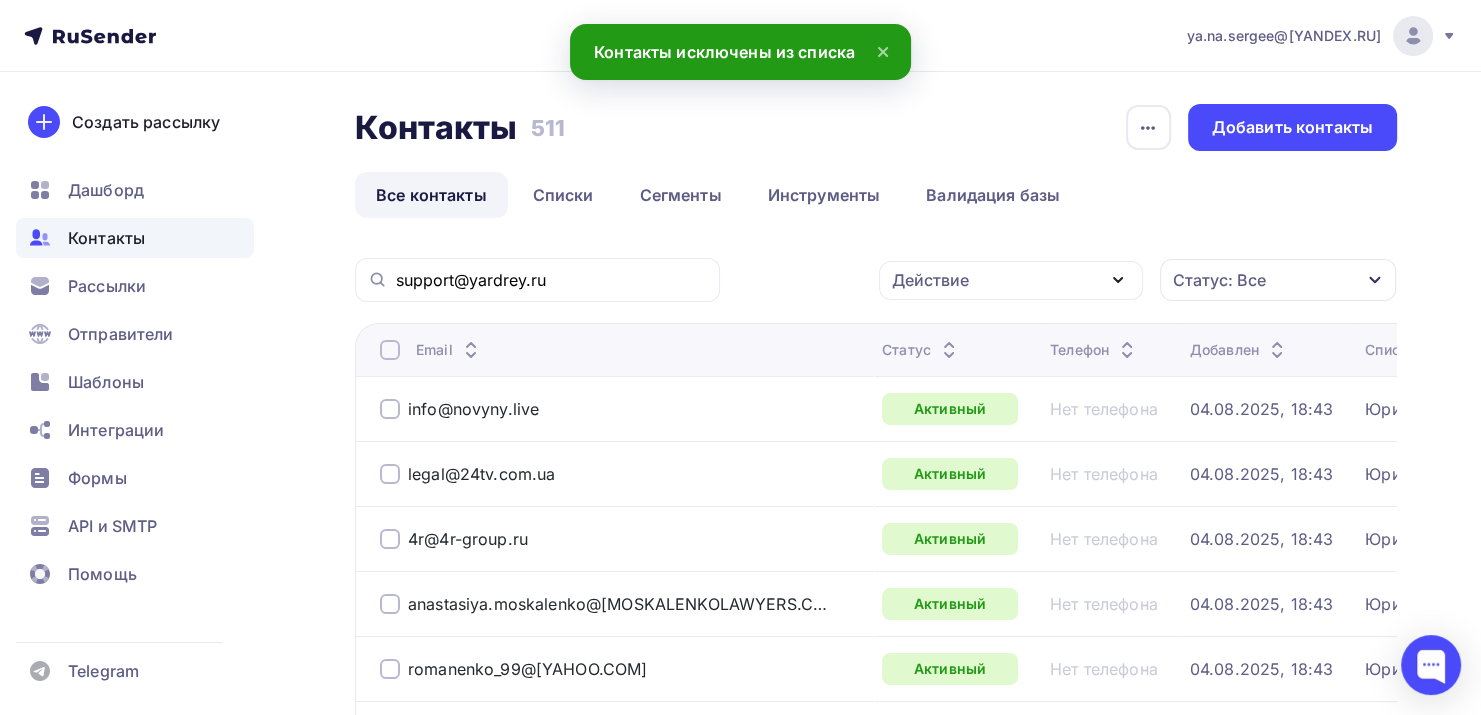 click on "support@yardrey.ru" at bounding box center [537, 280] 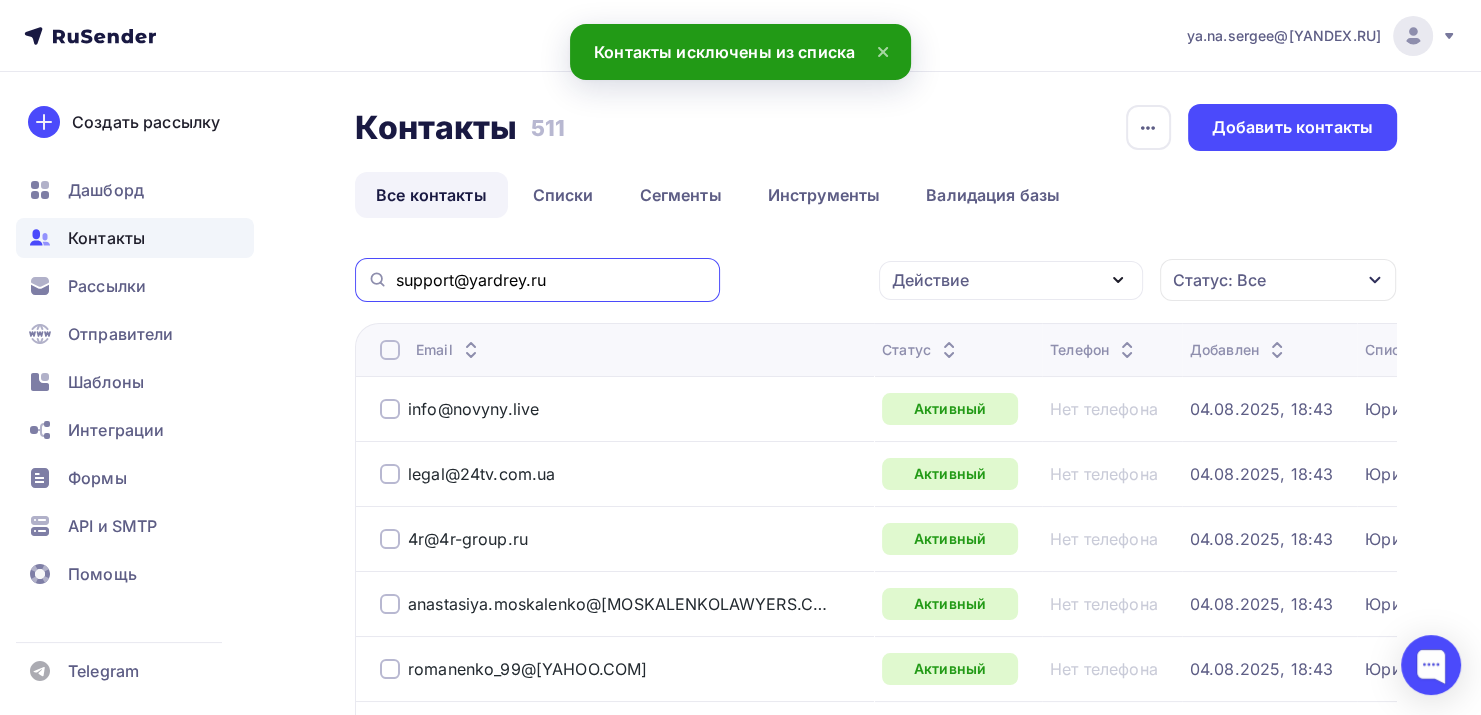 click on "support@yardrey.ru" at bounding box center (552, 280) 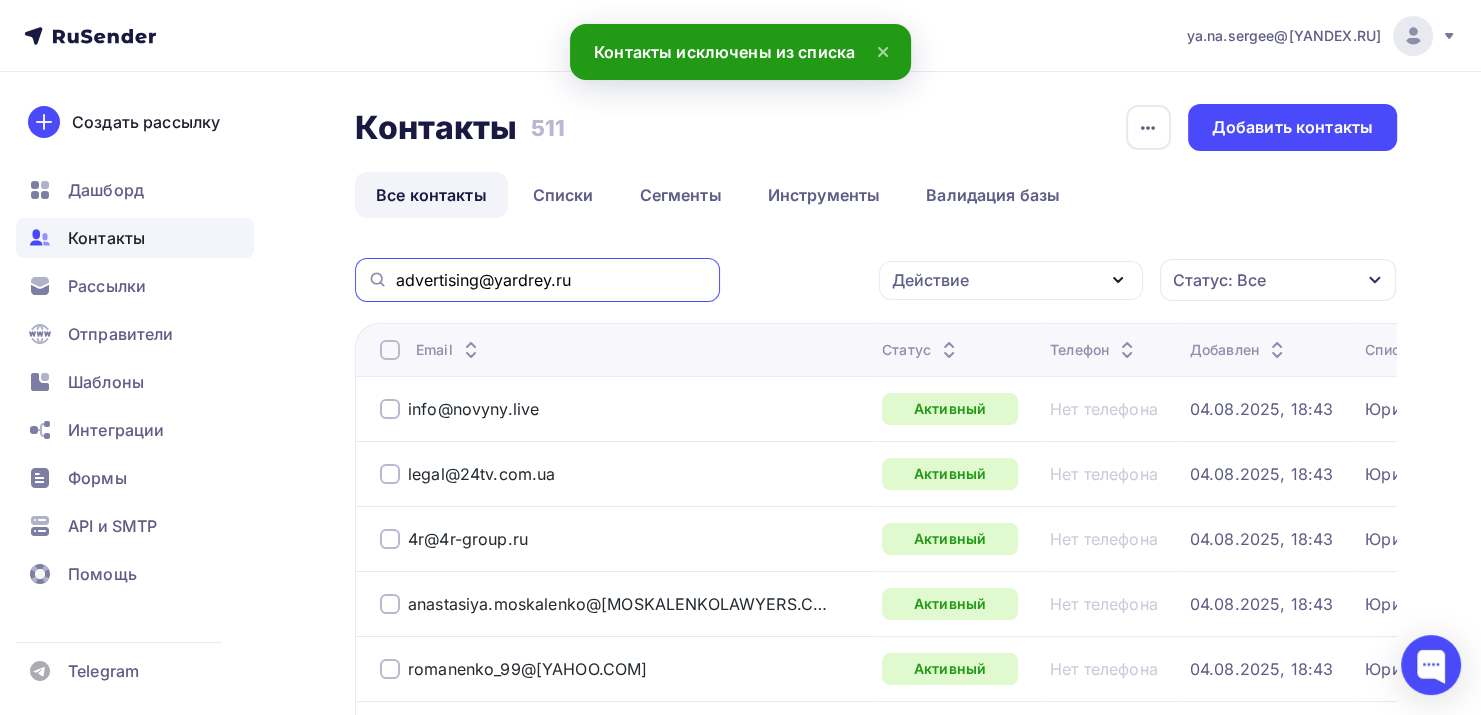 click on "Действие" at bounding box center (1011, 280) 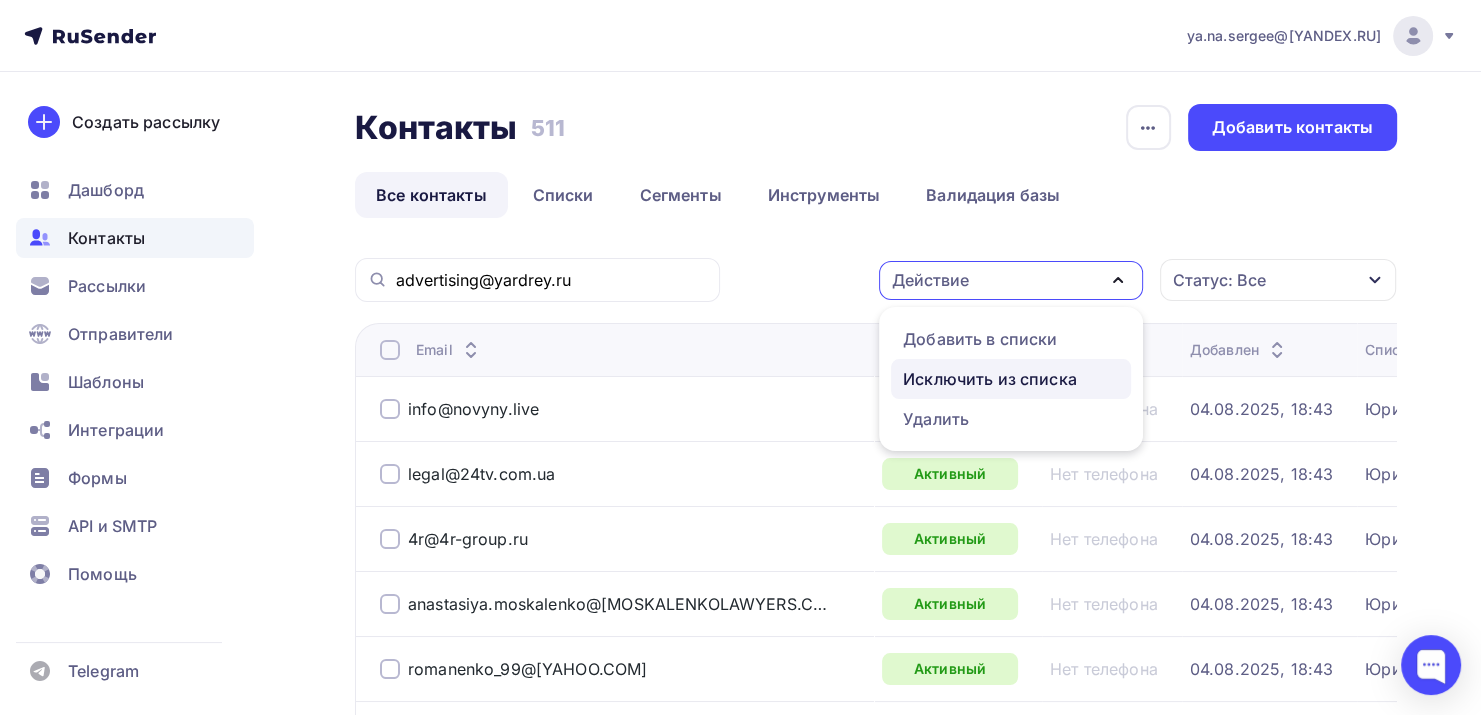 click on "Исключить из списка" at bounding box center [990, 379] 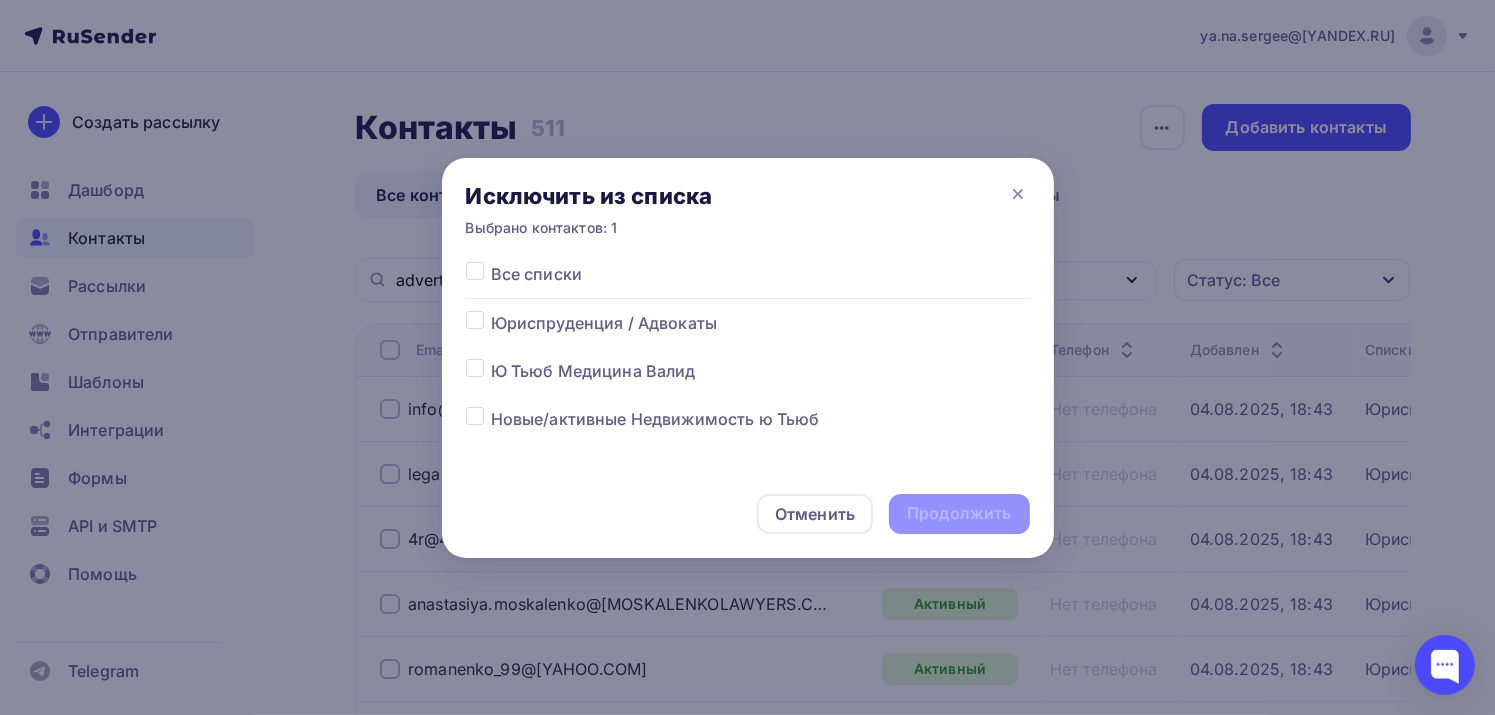click at bounding box center (491, 311) 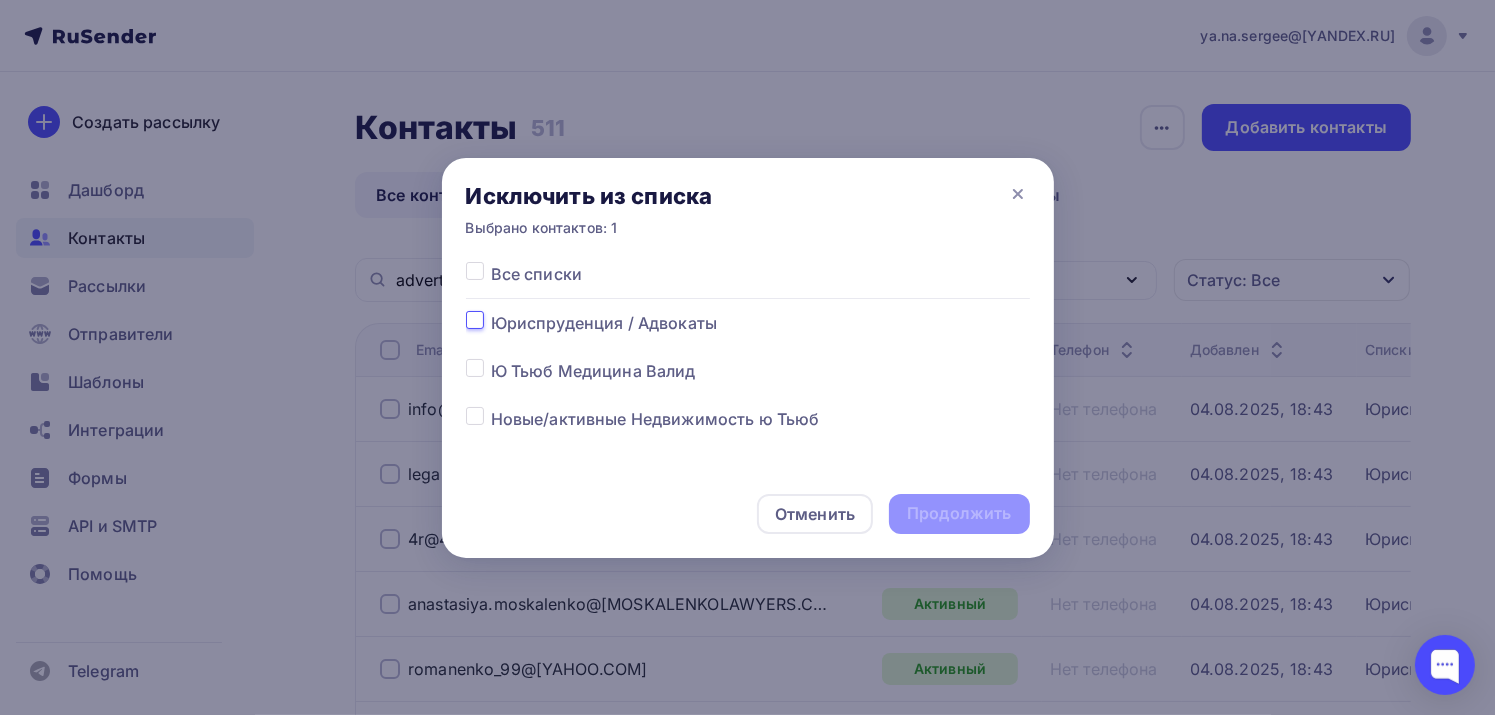 click at bounding box center (475, 320) 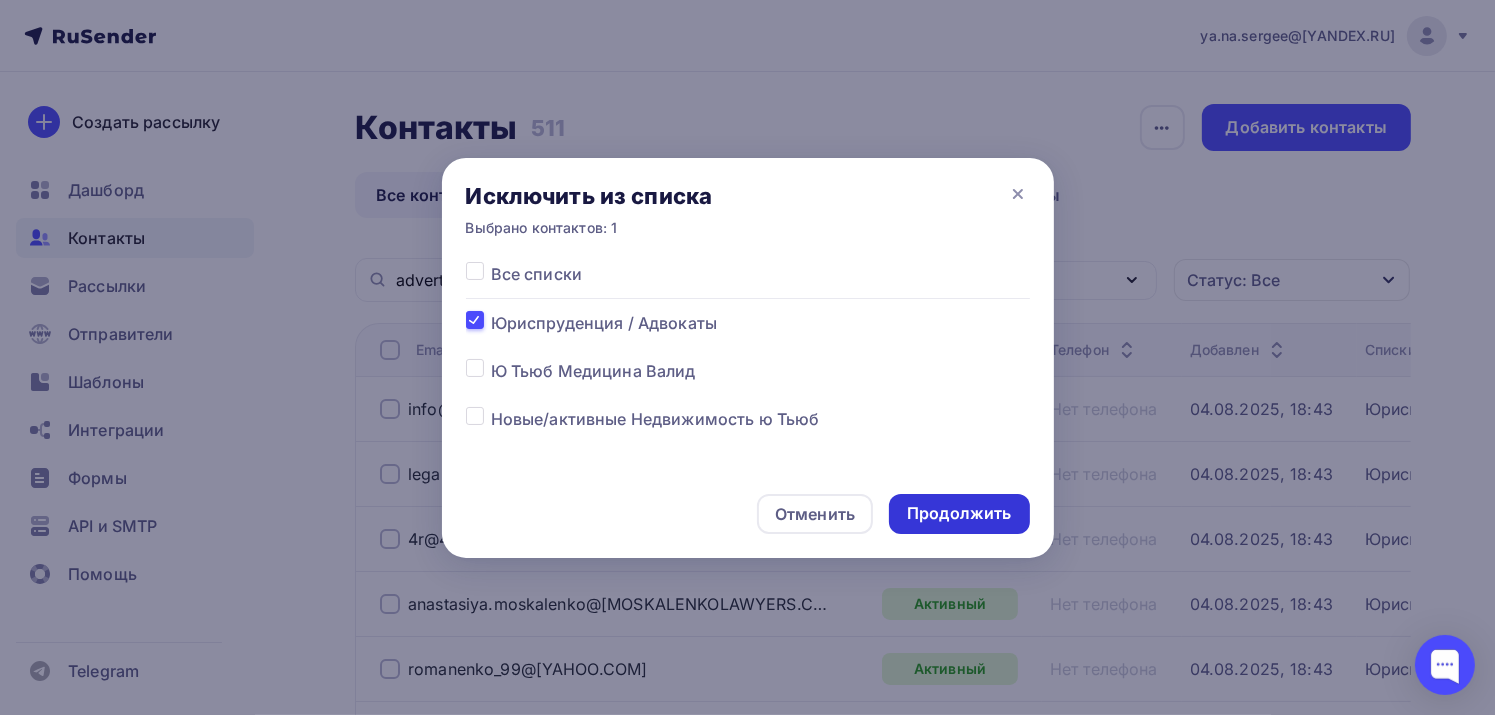 click on "Продолжить" at bounding box center (959, 513) 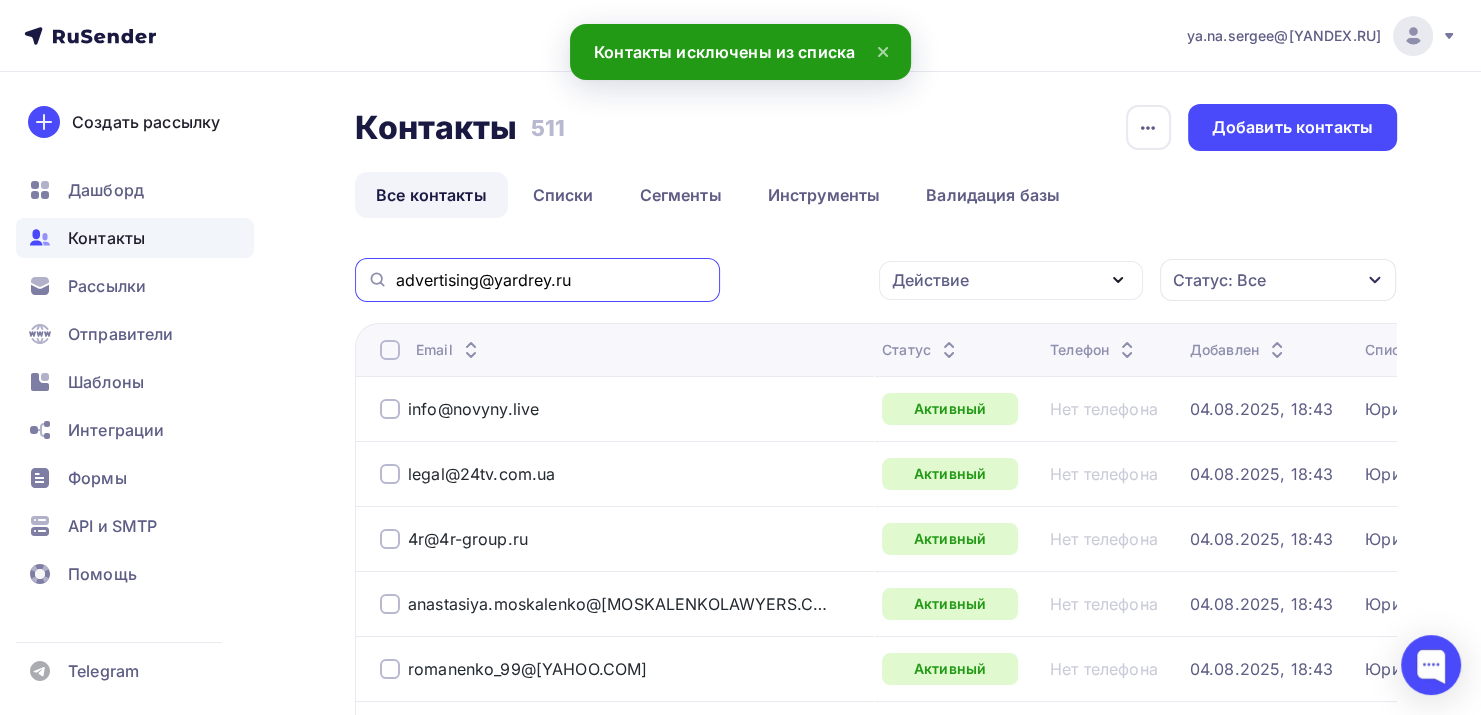 click on "advertising@yardrey.ru" at bounding box center (552, 280) 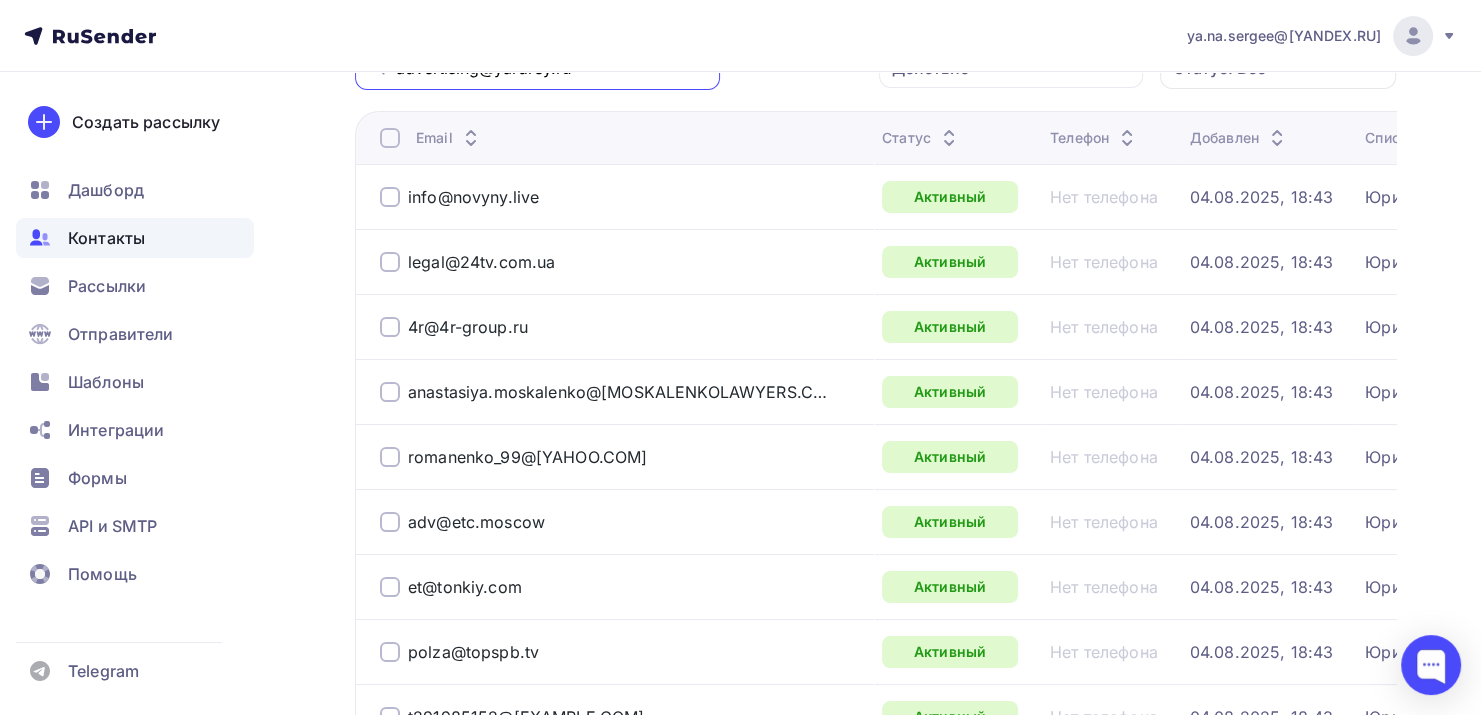 scroll, scrollTop: 0, scrollLeft: 0, axis: both 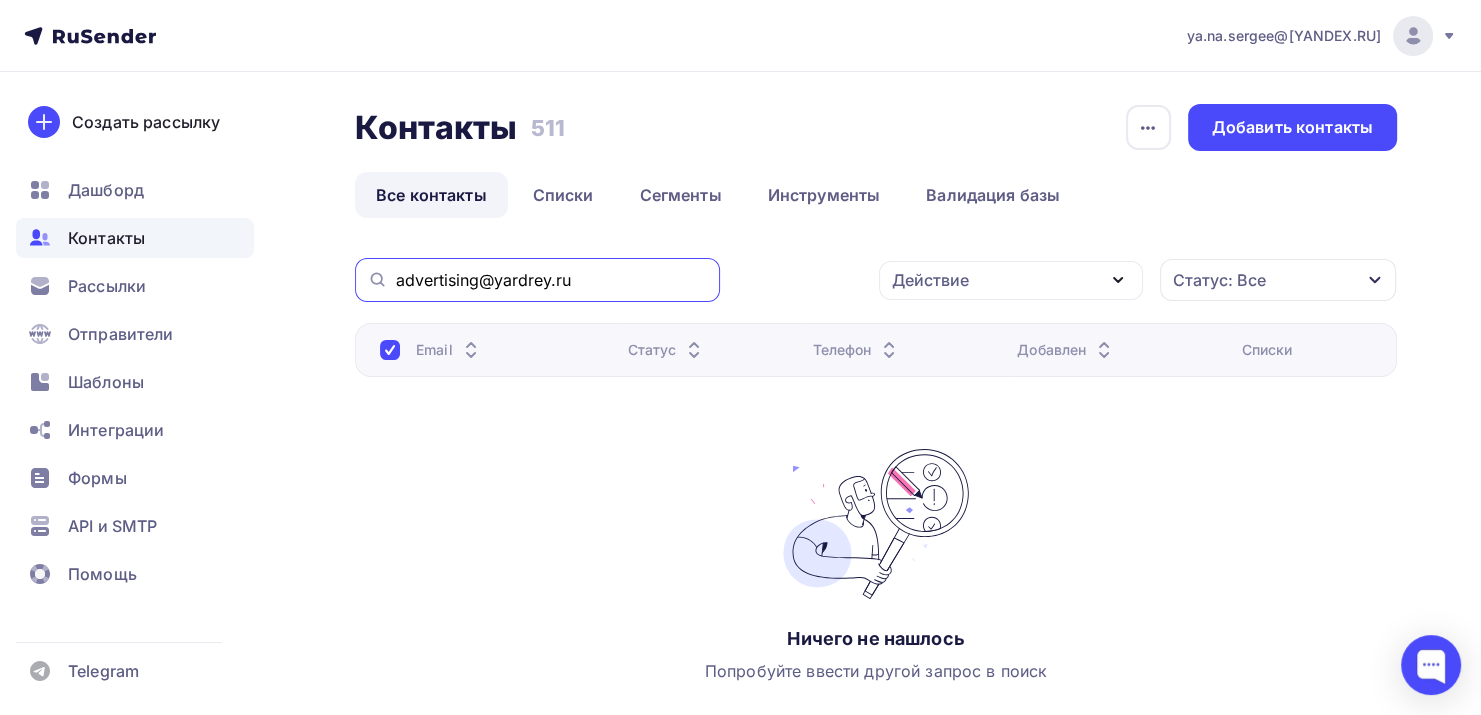 click on "advertising@yardrey.ru" at bounding box center (552, 280) 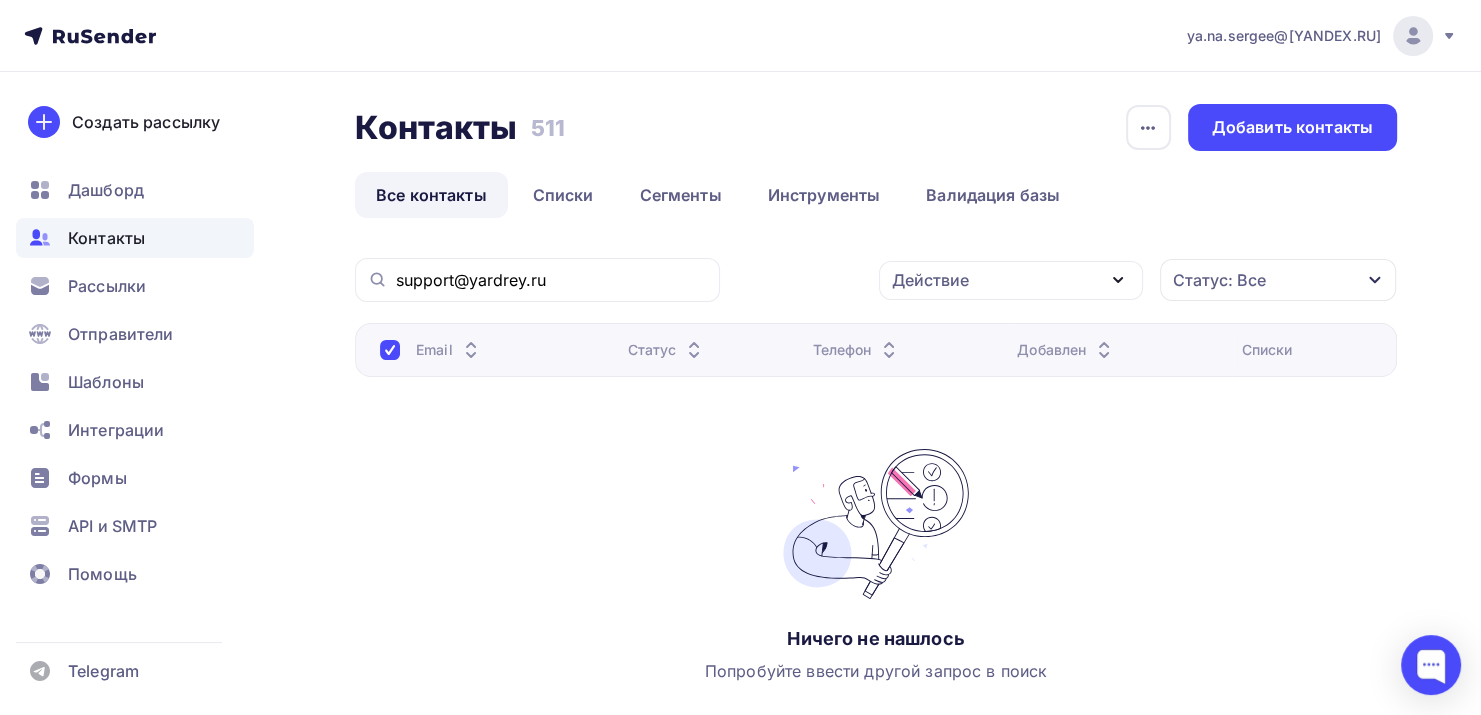 click on "support@yardrey.ru" at bounding box center (537, 280) 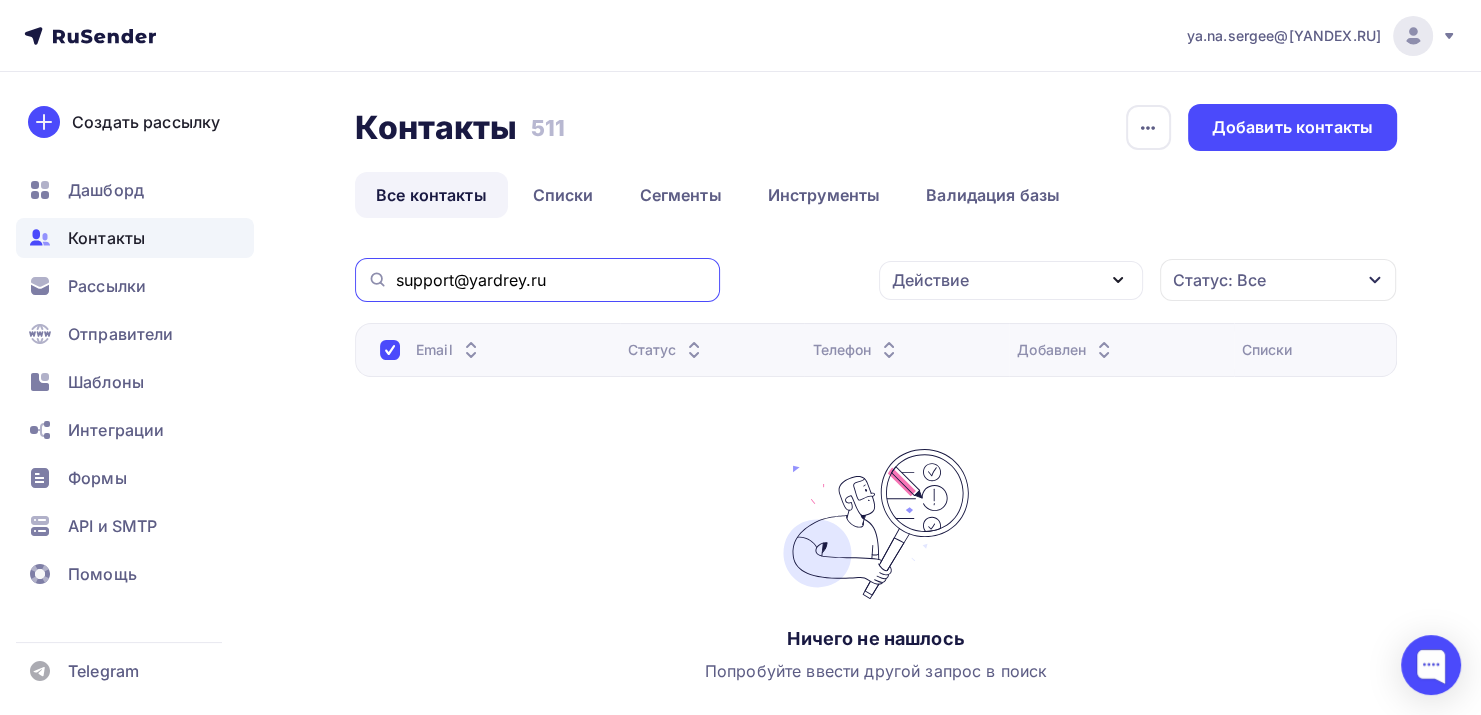 click on "support@yardrey.ru" at bounding box center [552, 280] 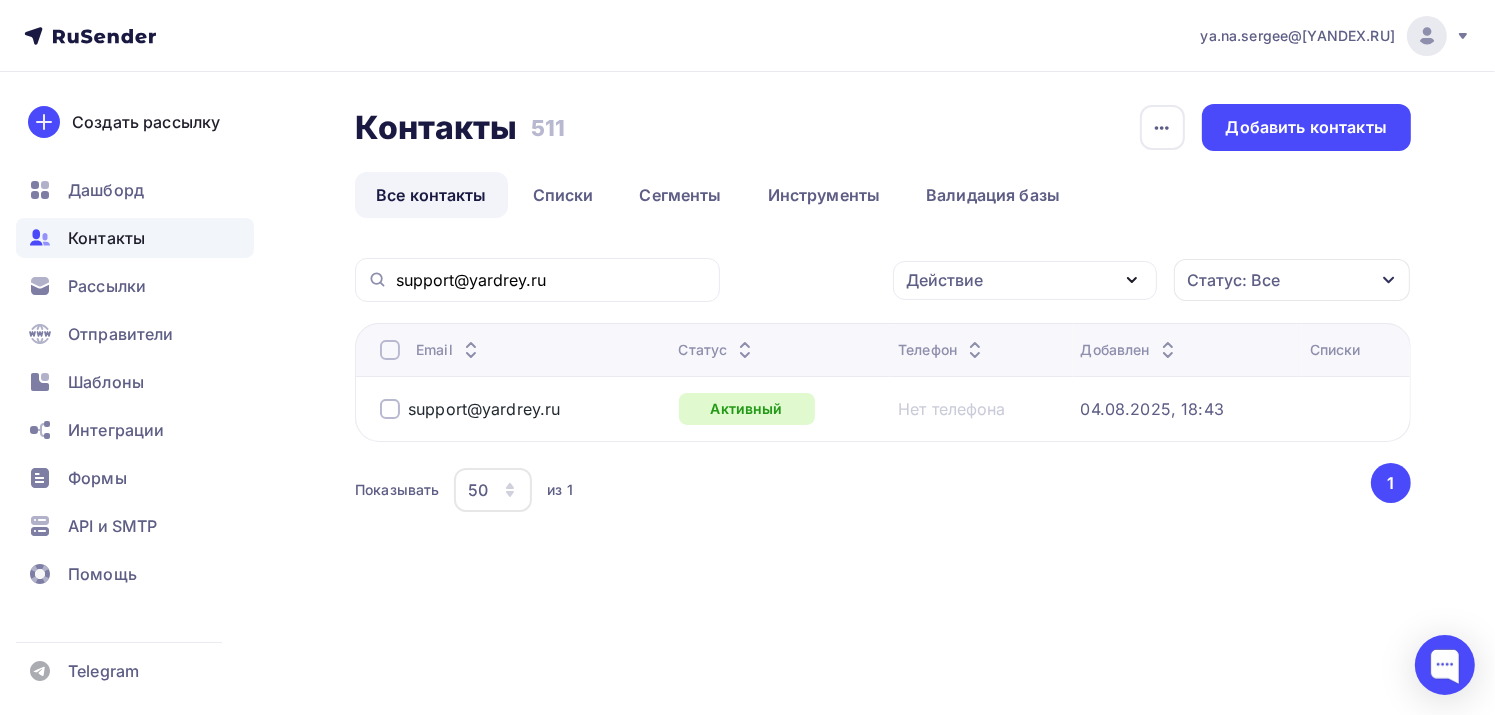 click at bounding box center [390, 409] 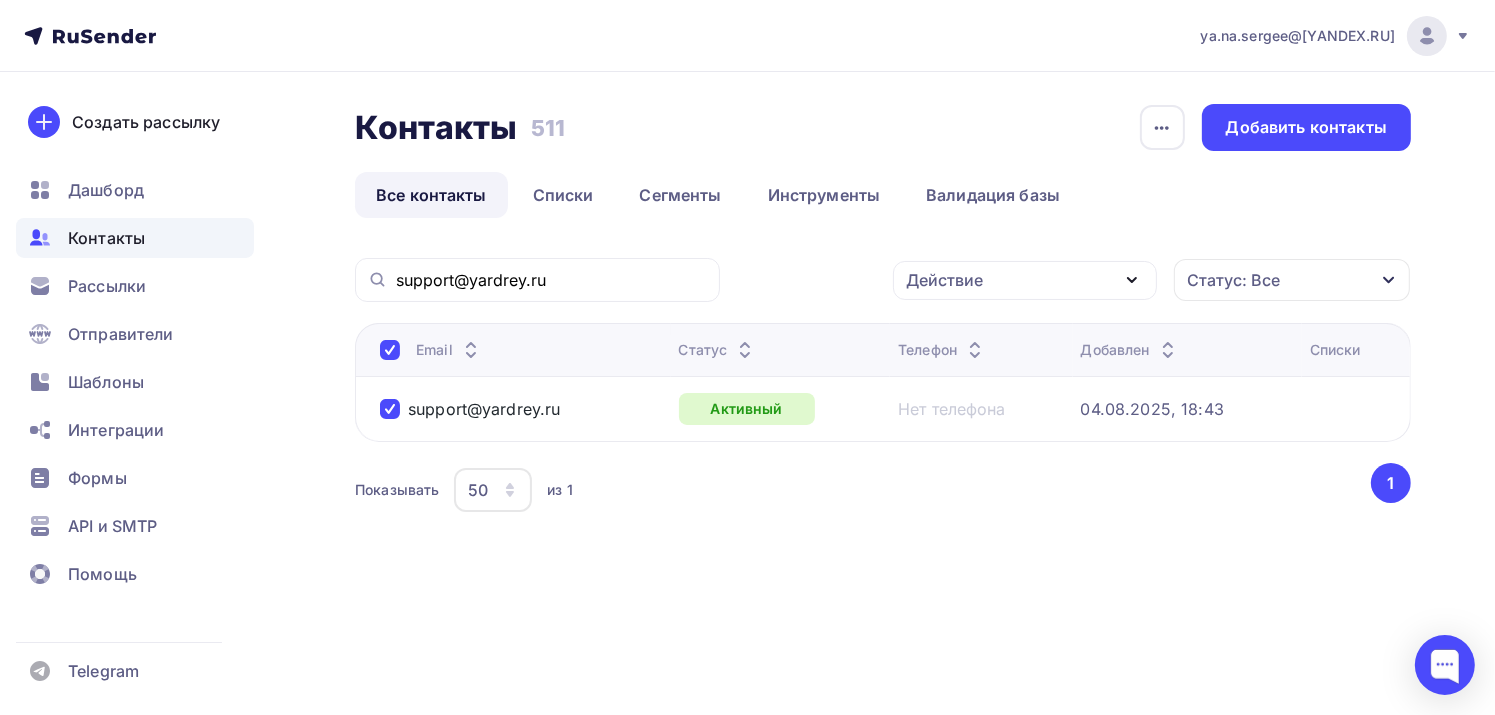 click on "Действие" at bounding box center (1025, 280) 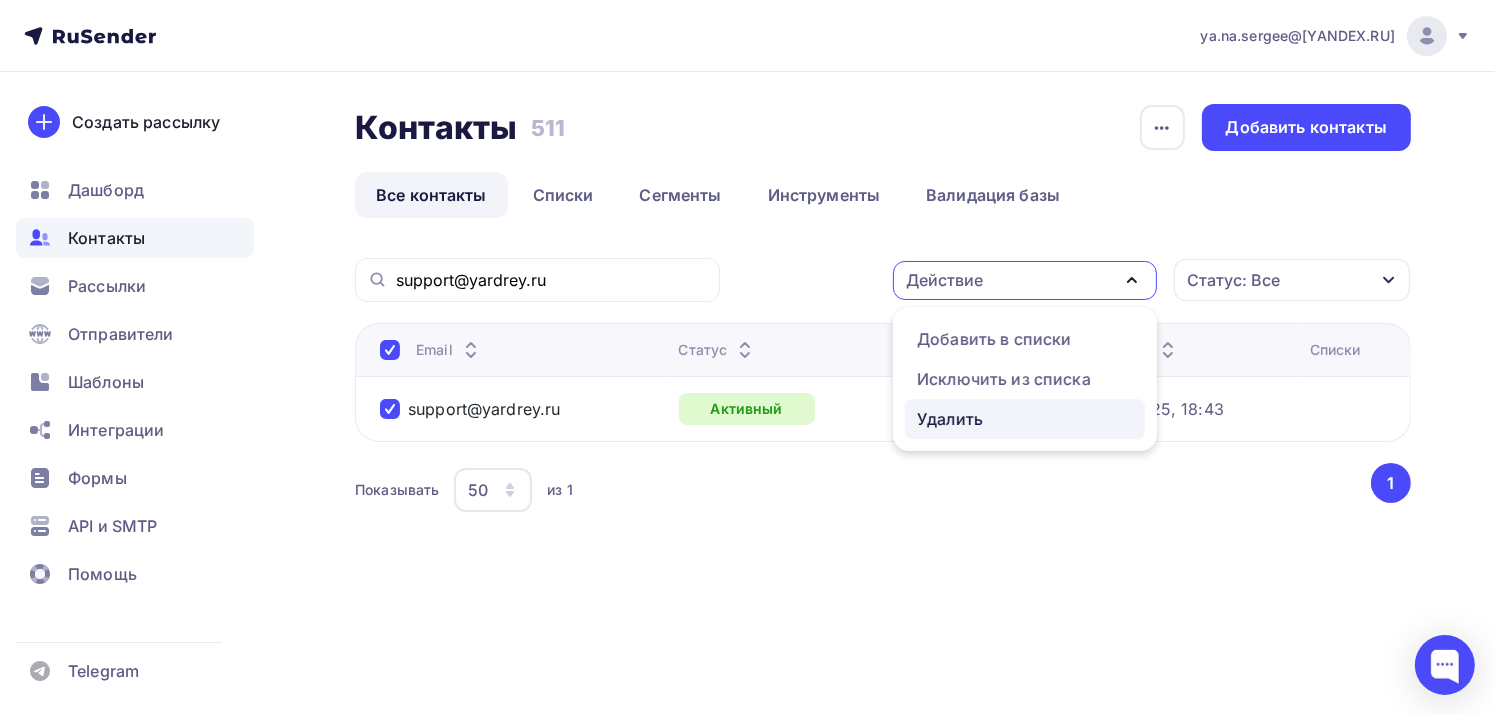 click on "Удалить" at bounding box center [1025, 419] 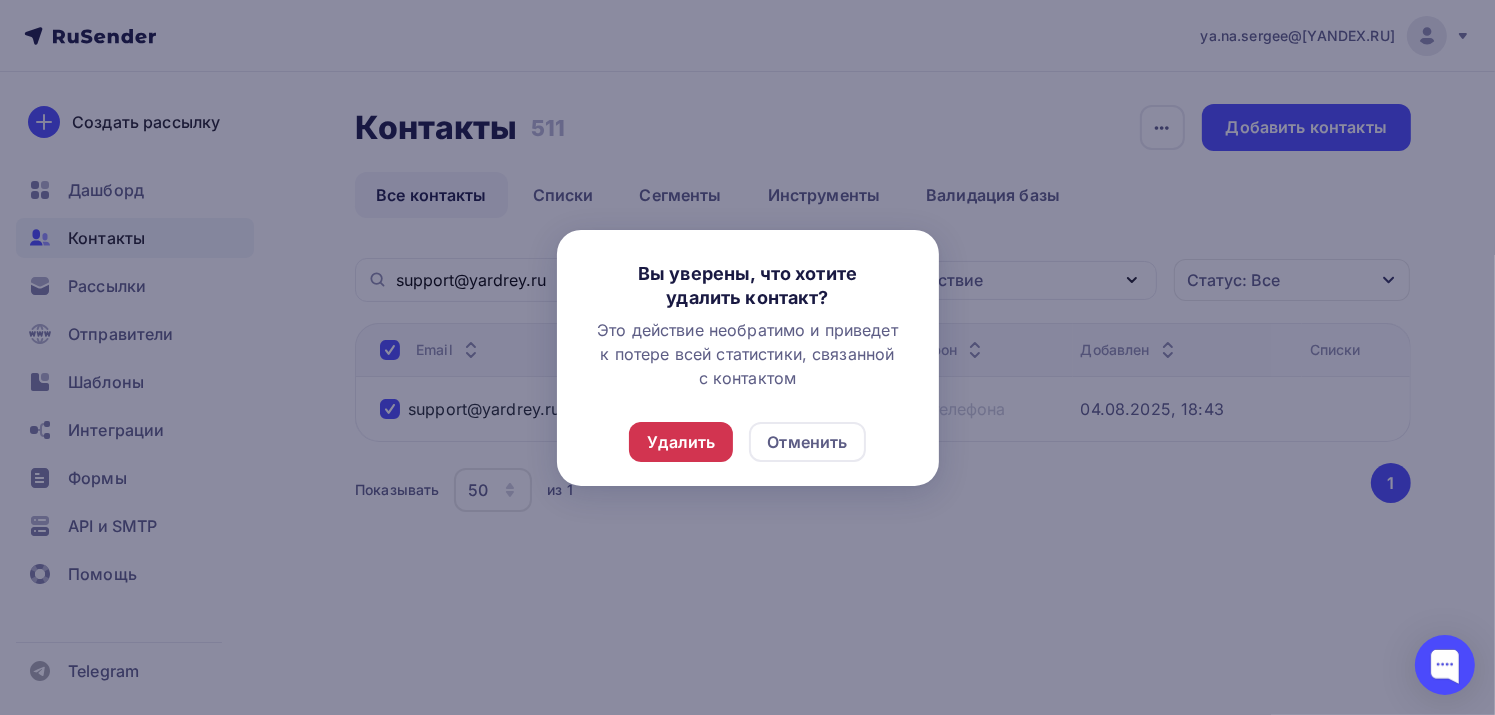 click on "Удалить" at bounding box center [681, 442] 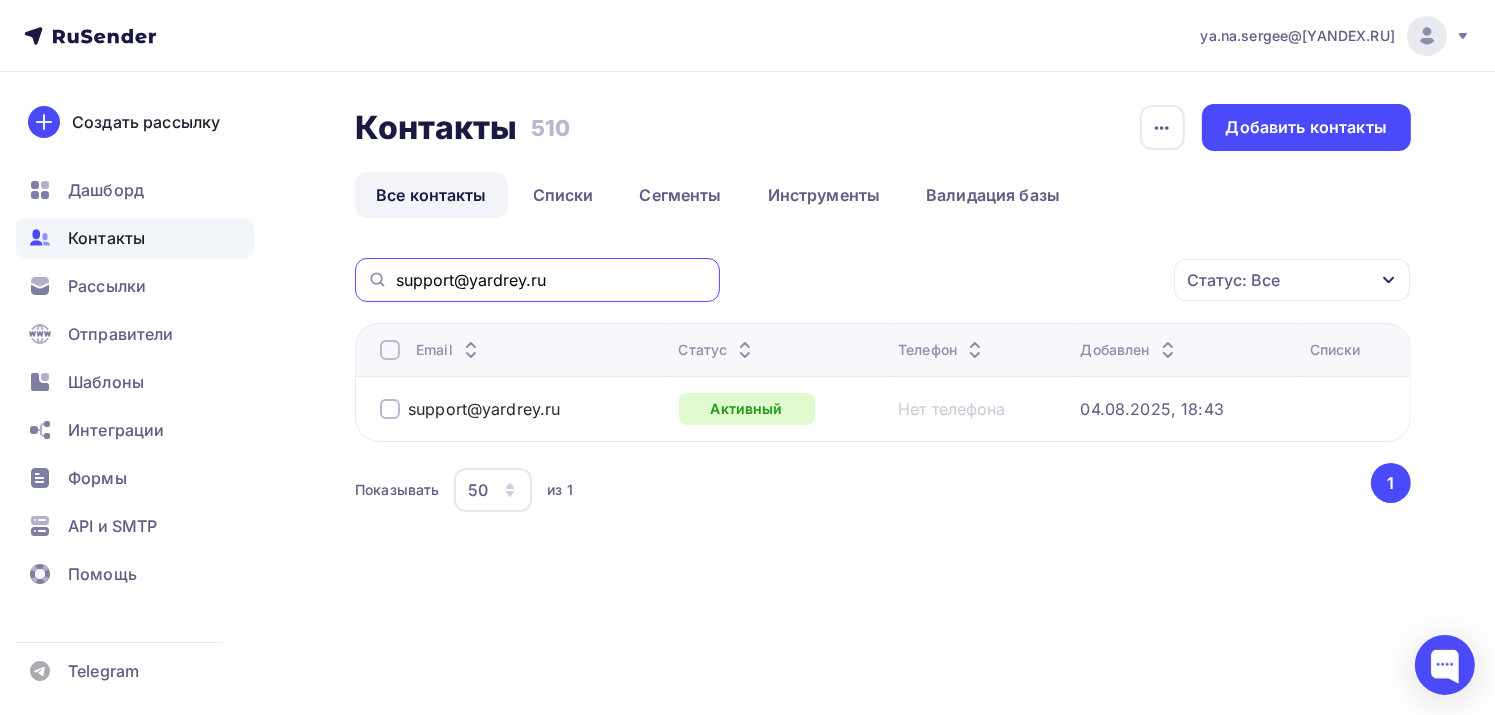 click on "support@yardrey.ru" at bounding box center [552, 280] 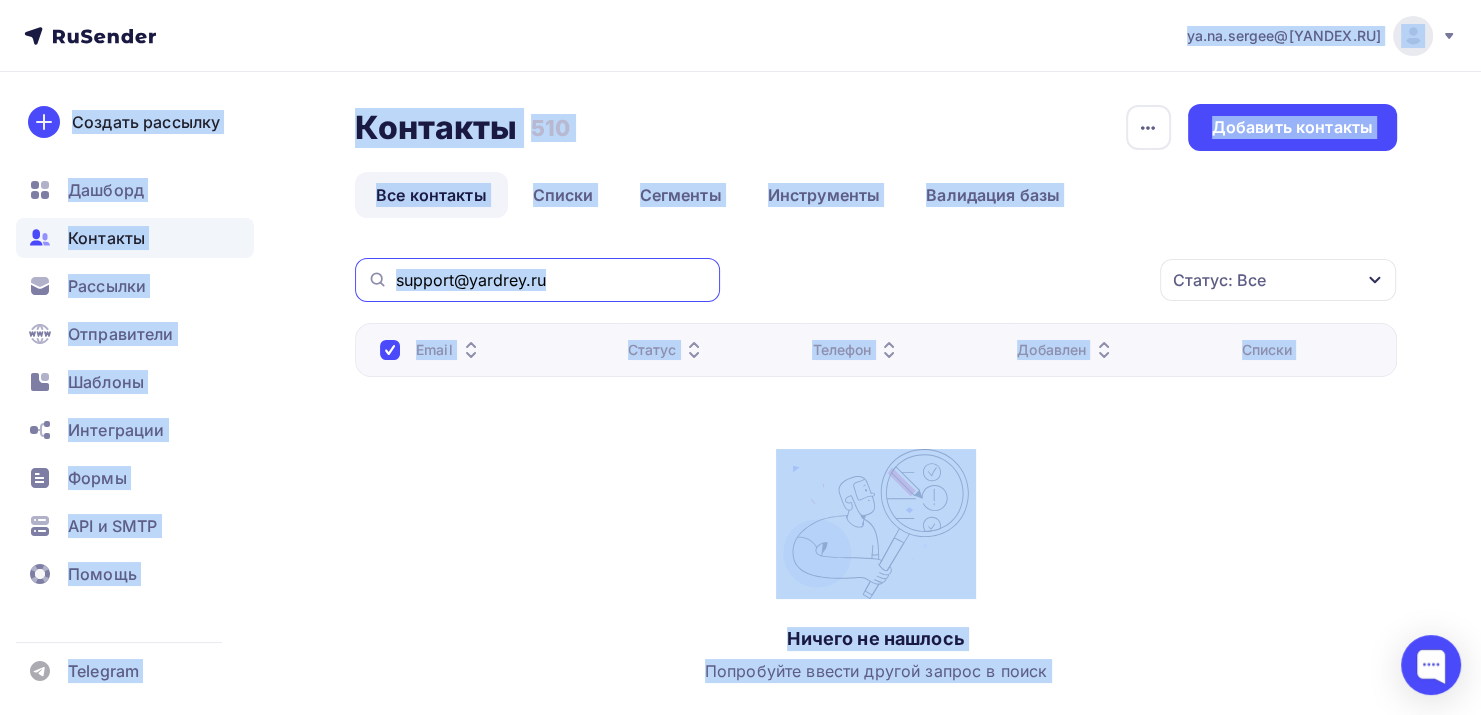 click on "support@yardrey.ru" at bounding box center [552, 280] 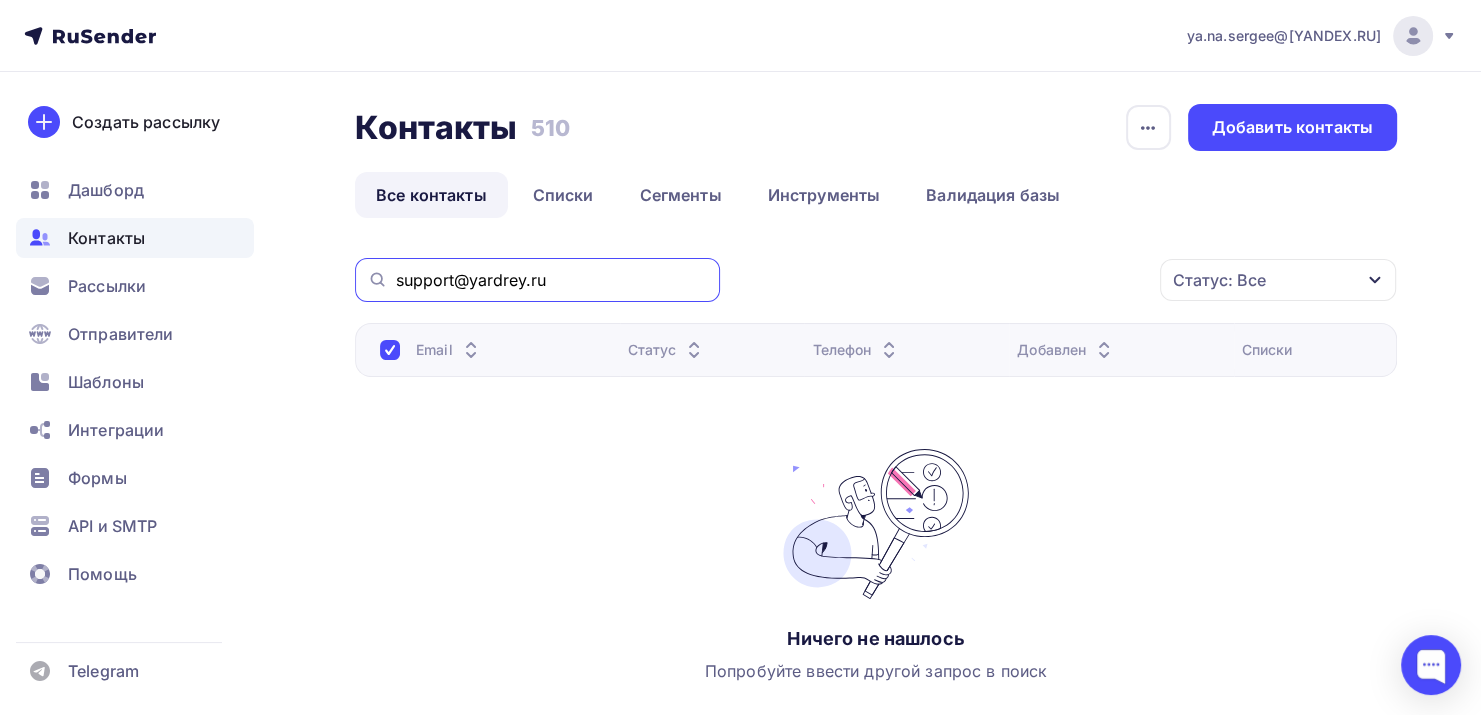 paste on "advertising" 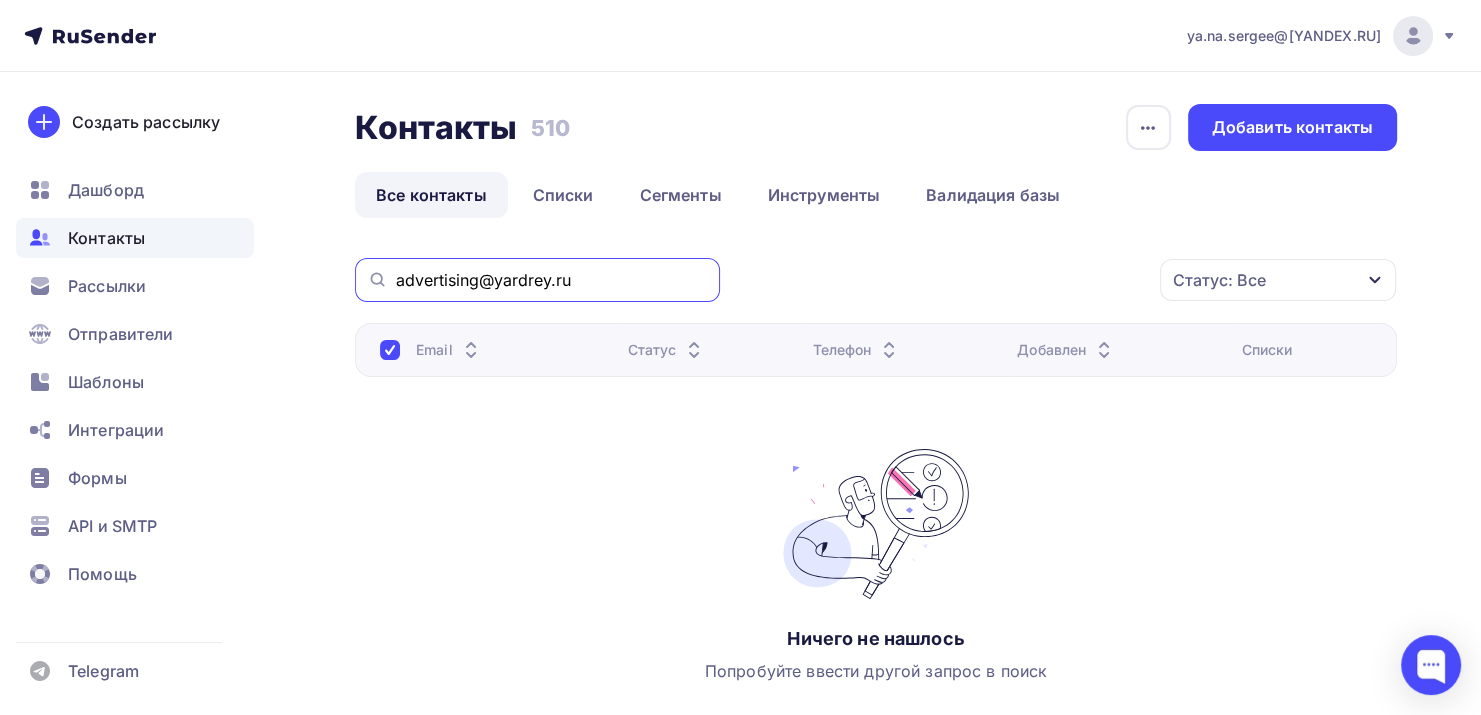 type on "advertising@yardrey.ru" 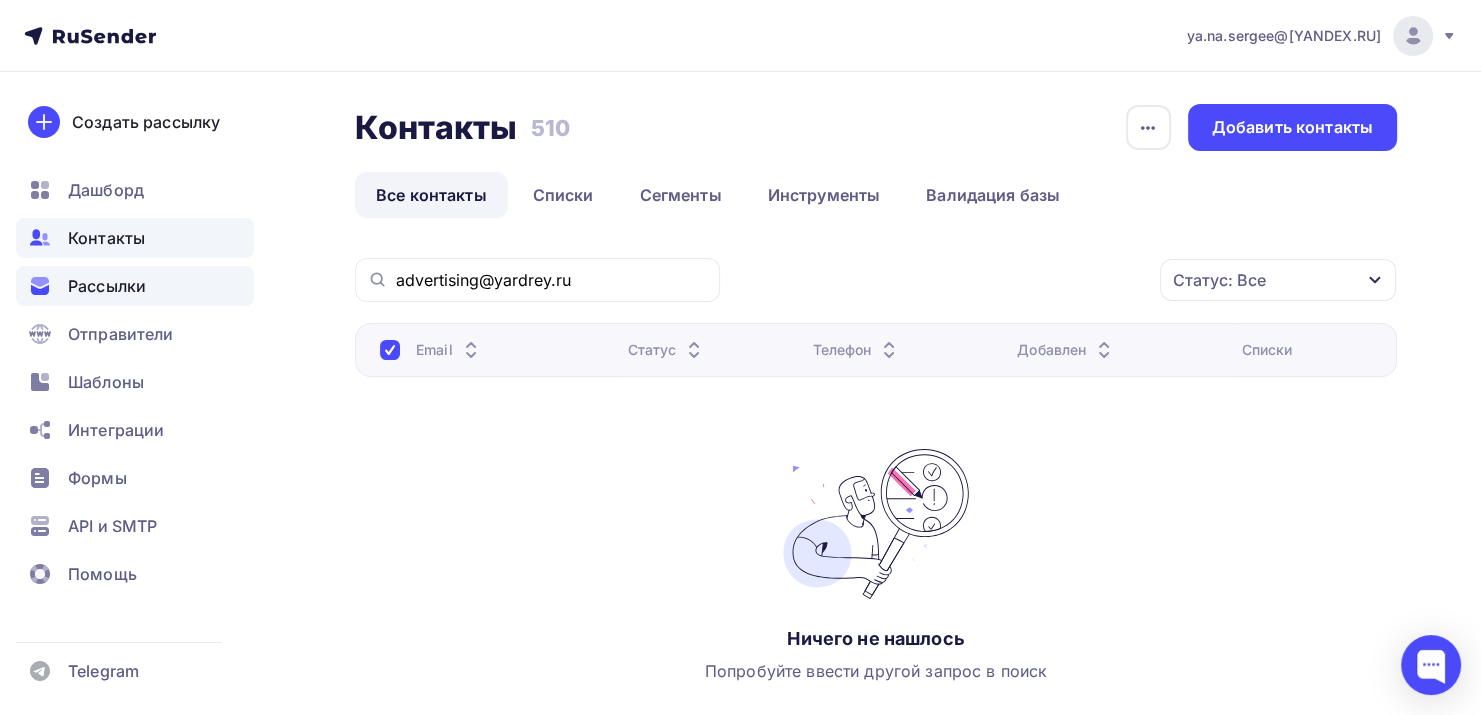 click on "Рассылки" at bounding box center [135, 286] 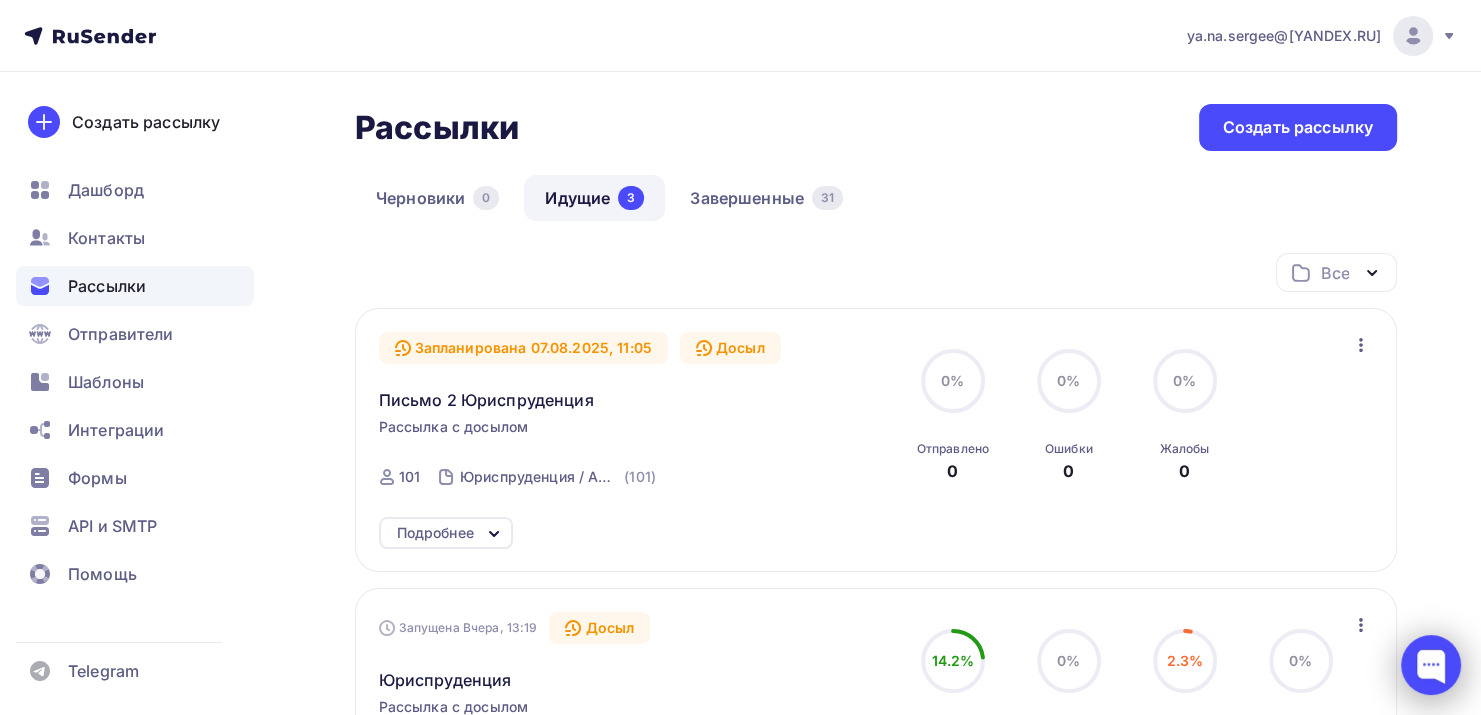 click at bounding box center (1431, 665) 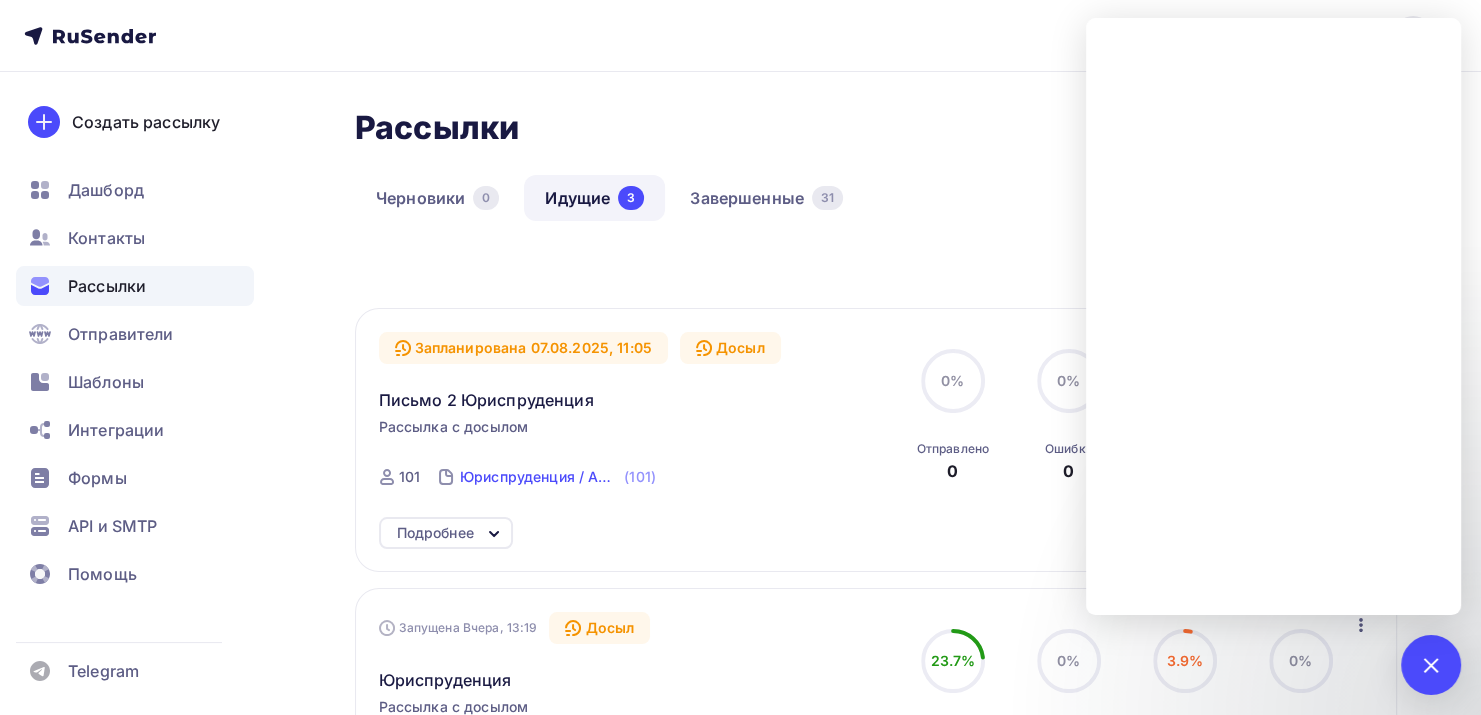 click on "Юриспруденция / Адвокаты" at bounding box center [540, 477] 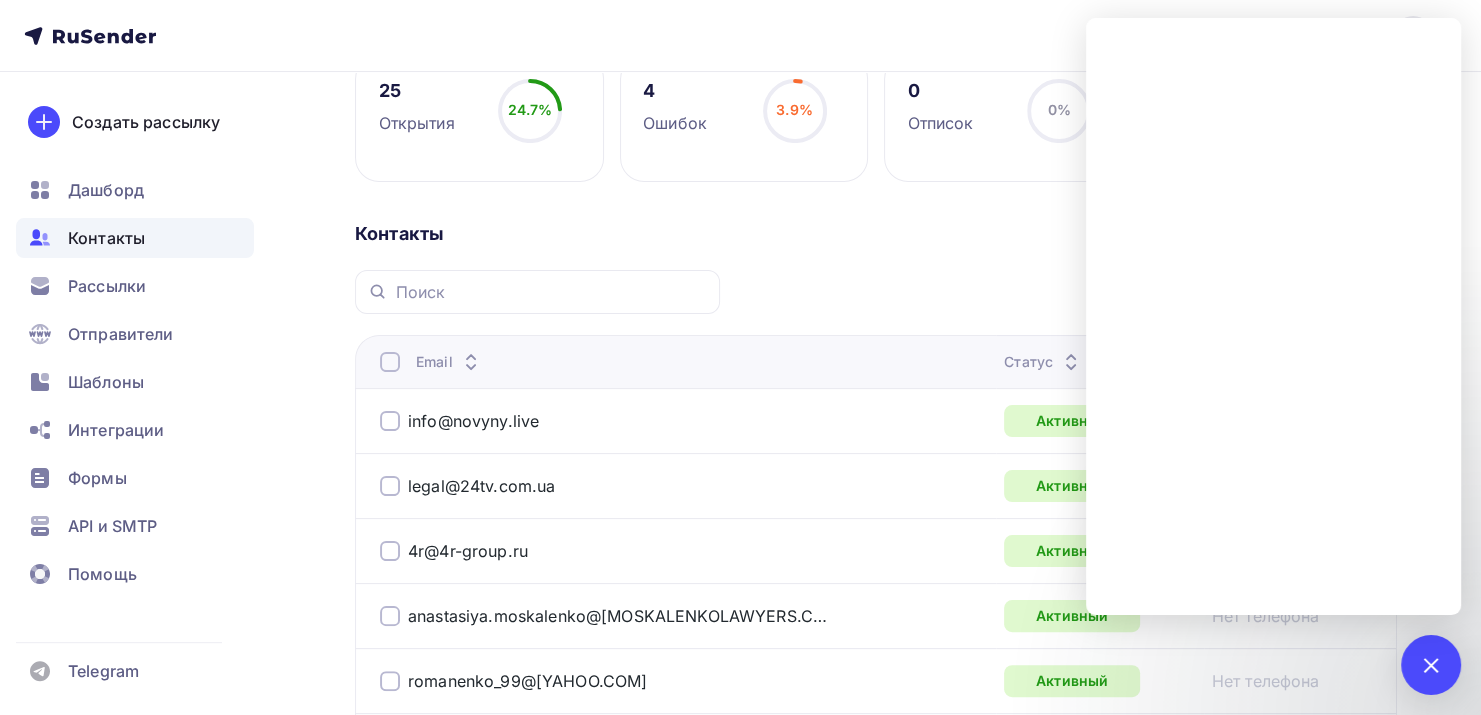 scroll, scrollTop: 320, scrollLeft: 0, axis: vertical 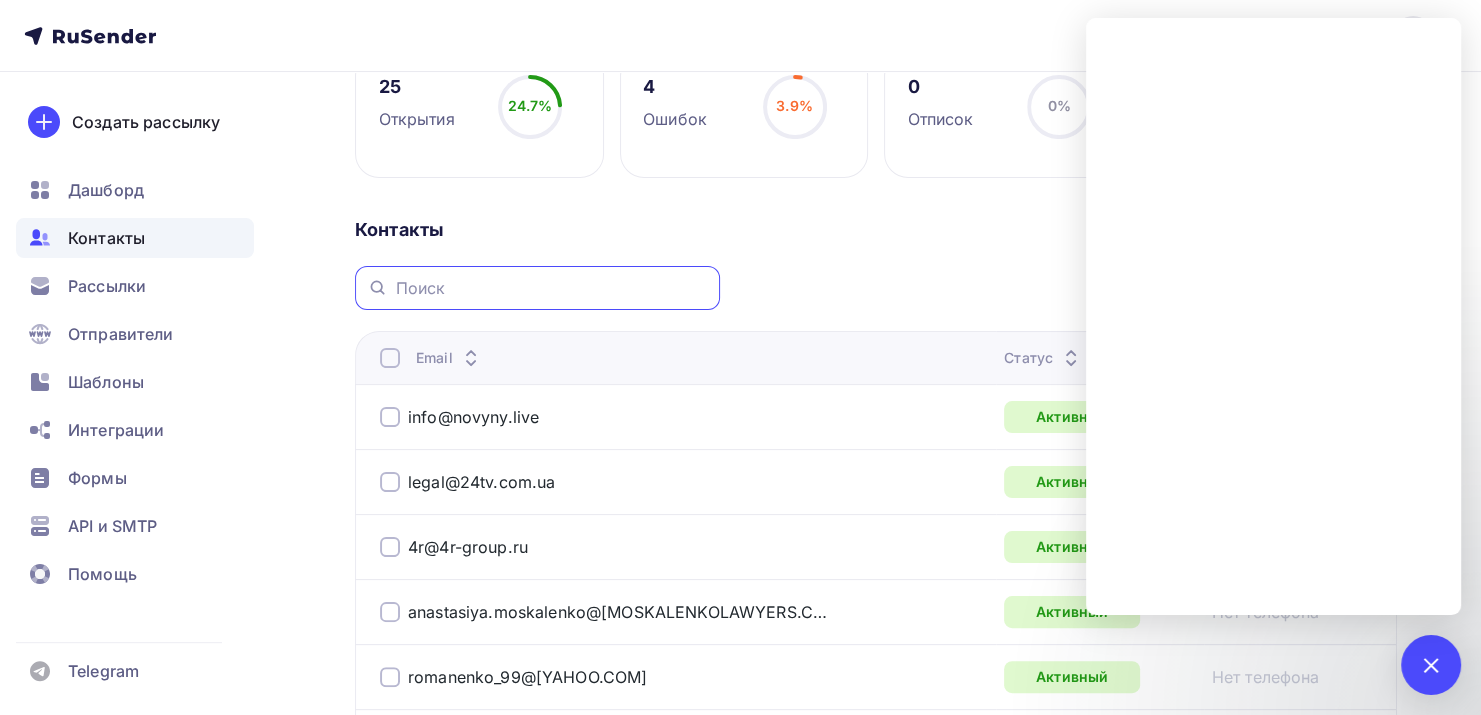 click at bounding box center [552, 288] 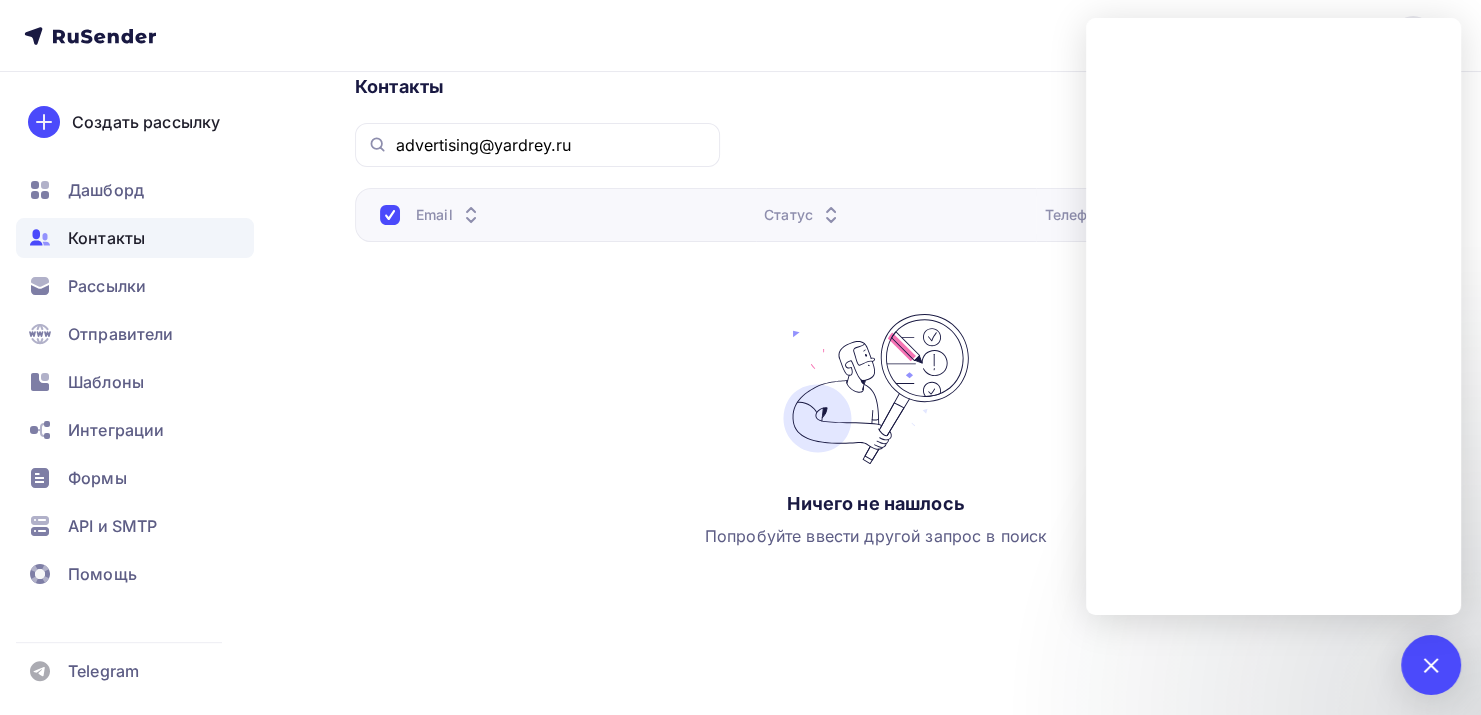 click on "Email
Статус
Телефон
Ничего не нашлось
Попробуйте ввести другой запрос в поиск" at bounding box center (876, 388) 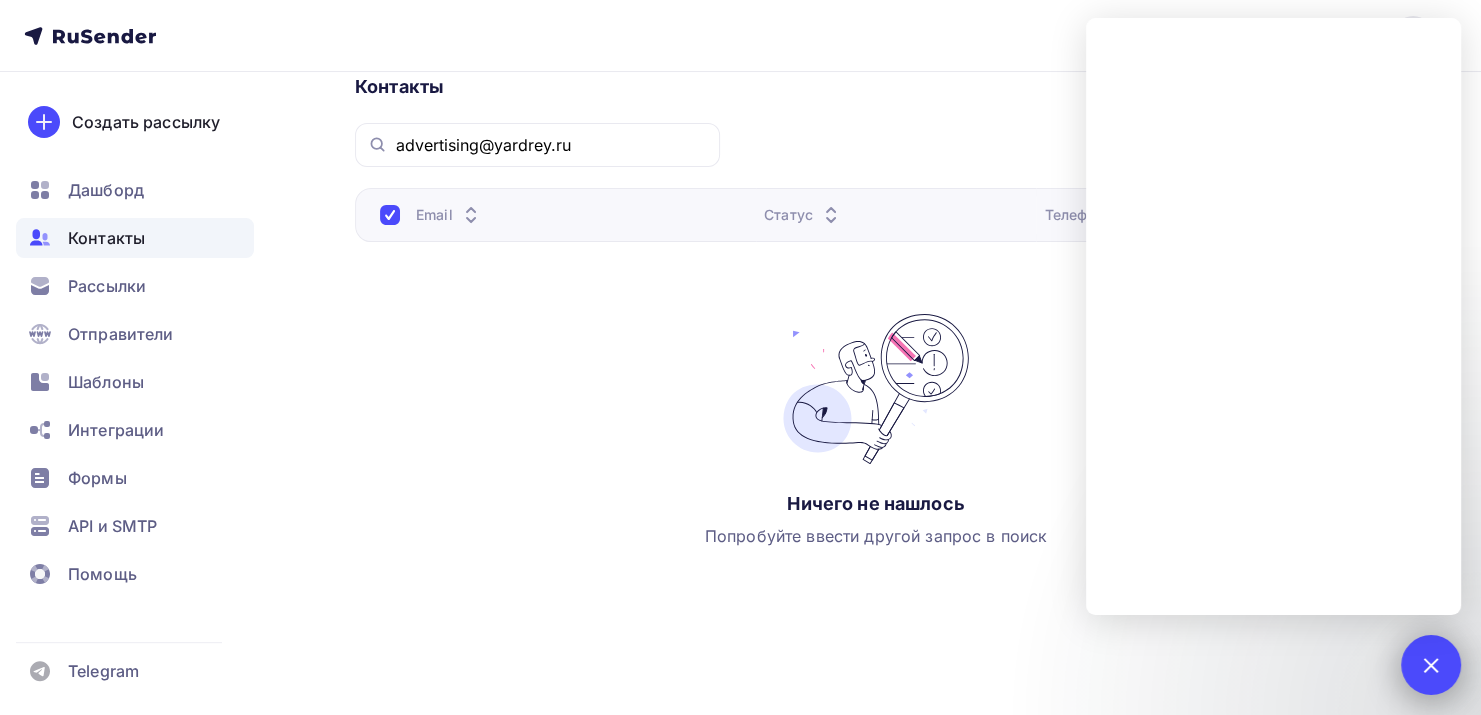 click at bounding box center [1431, 665] 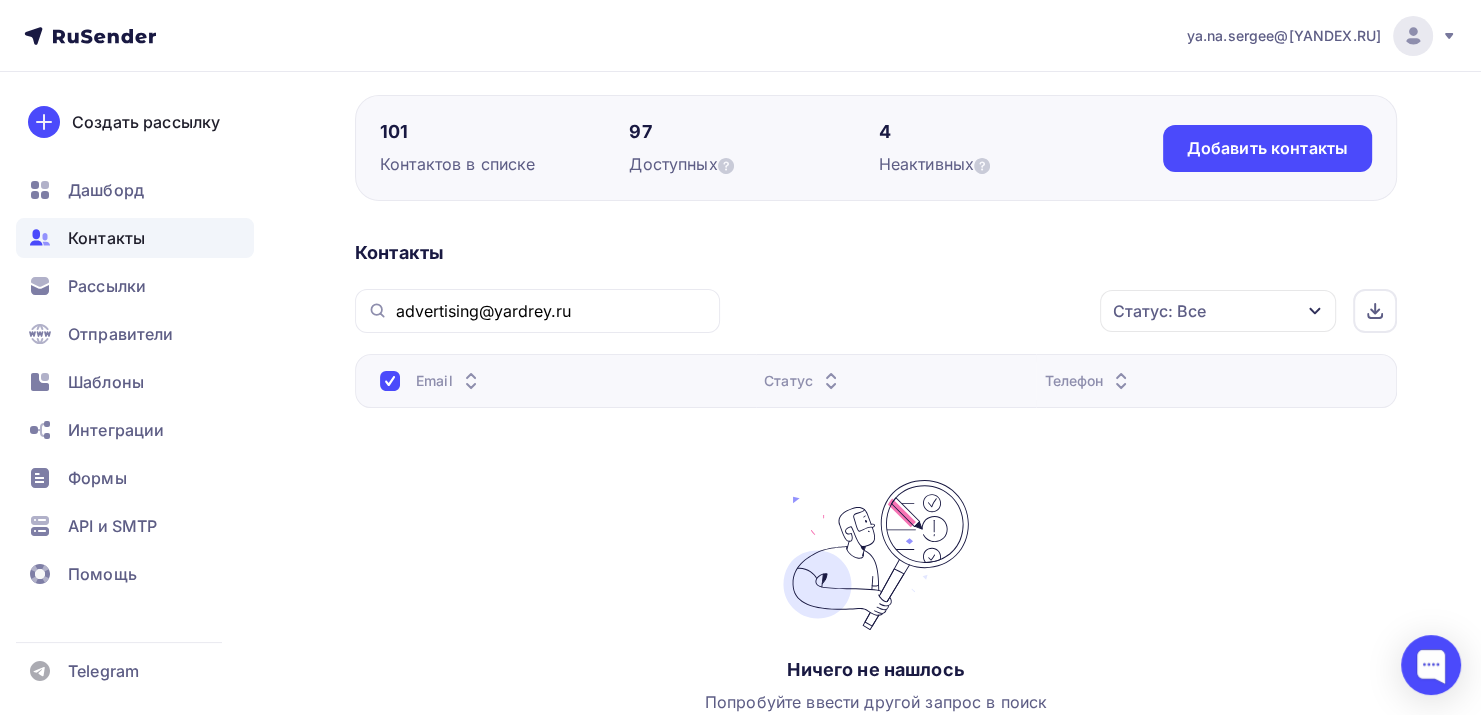 scroll, scrollTop: 152, scrollLeft: 0, axis: vertical 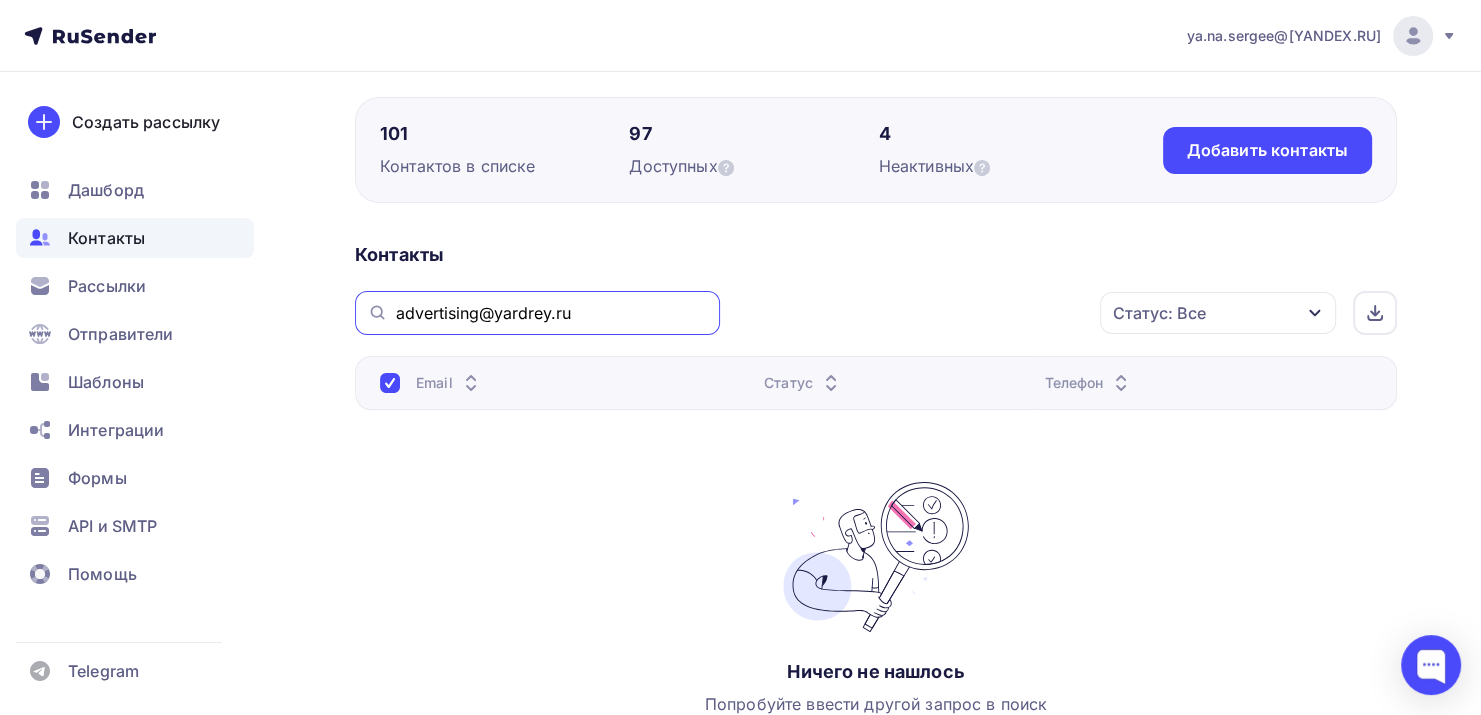 click on "advertising@yardrey.ru" at bounding box center [552, 313] 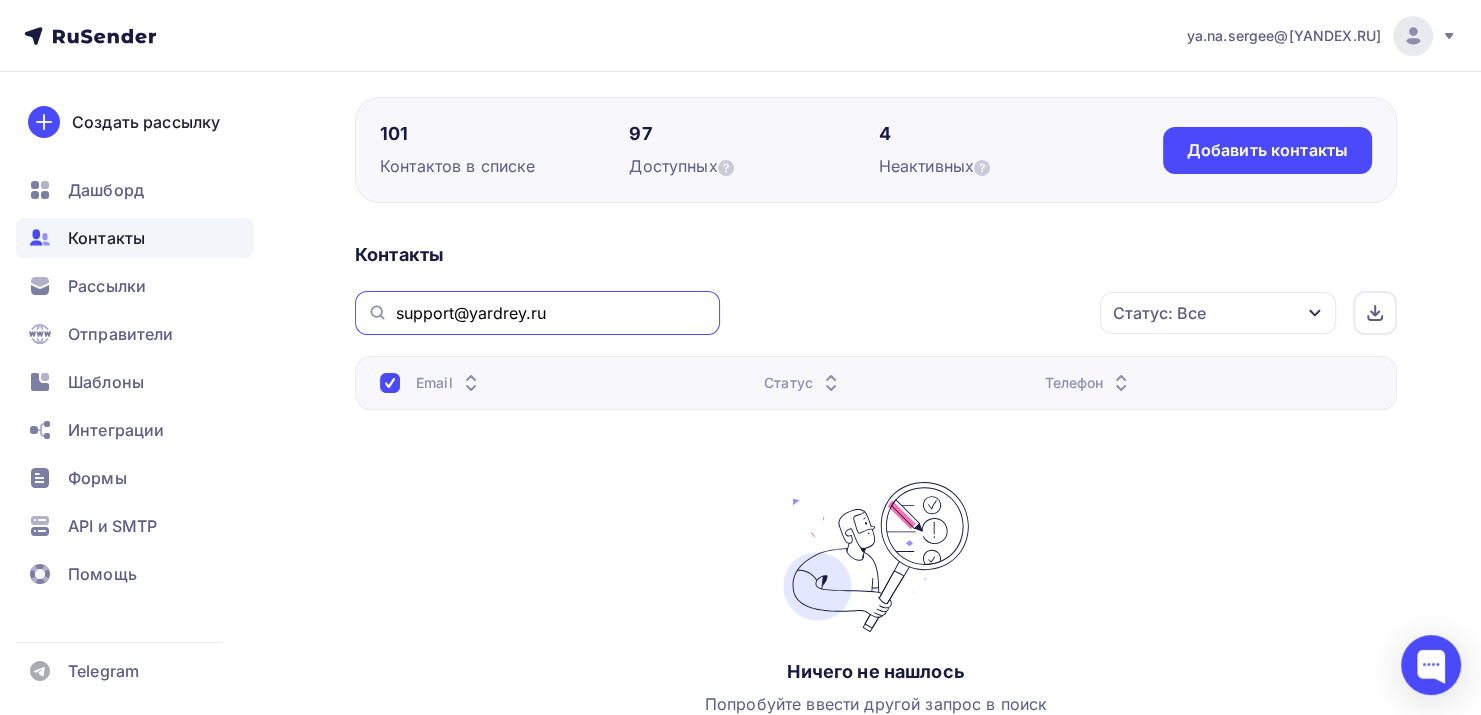 type on "support@yardrey.ru" 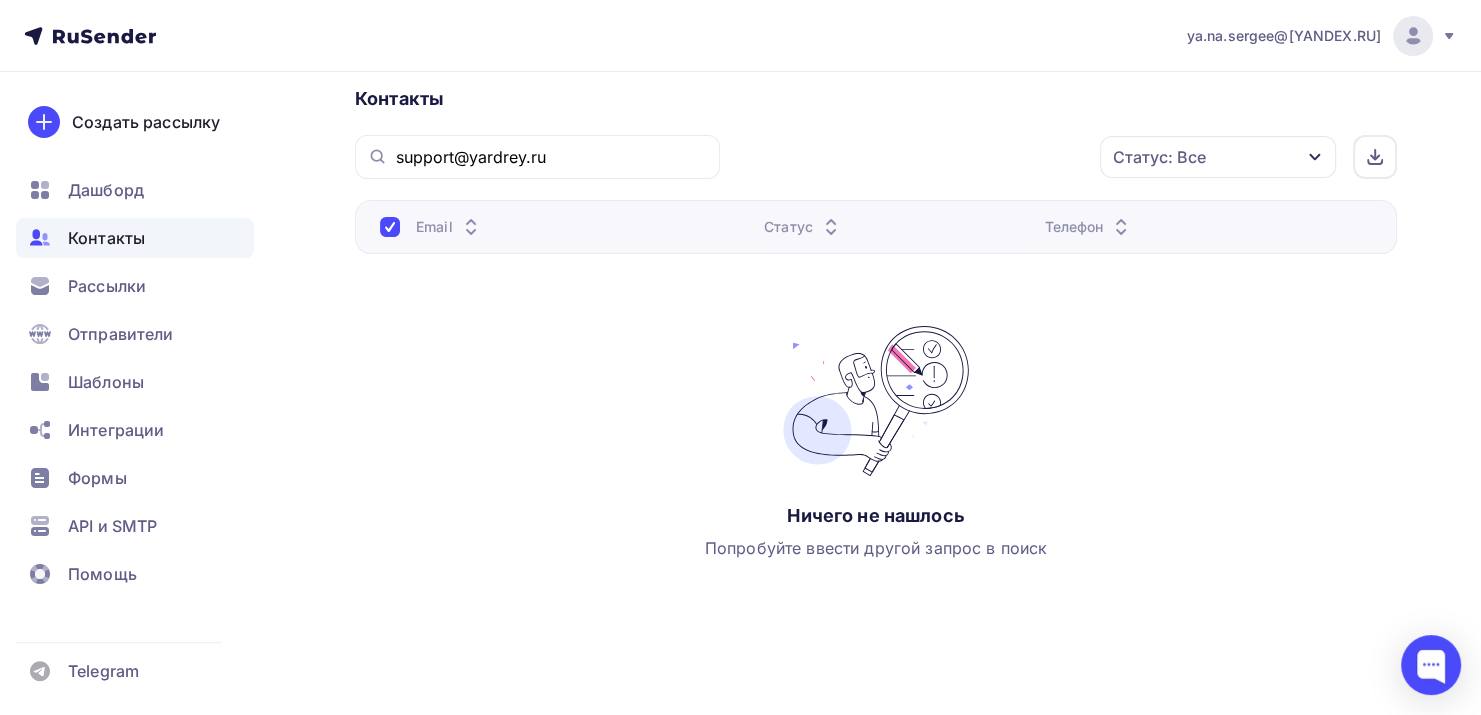 scroll, scrollTop: 0, scrollLeft: 0, axis: both 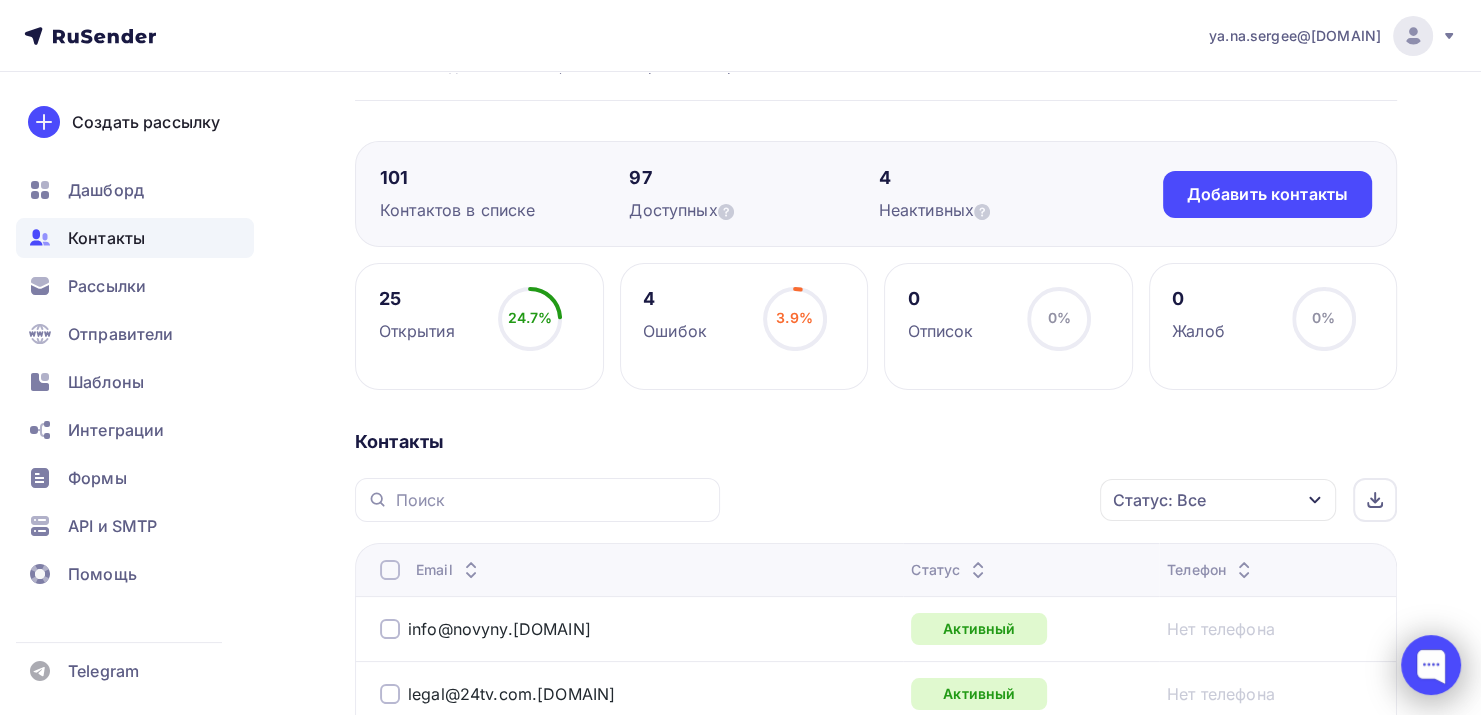 click at bounding box center (1431, 665) 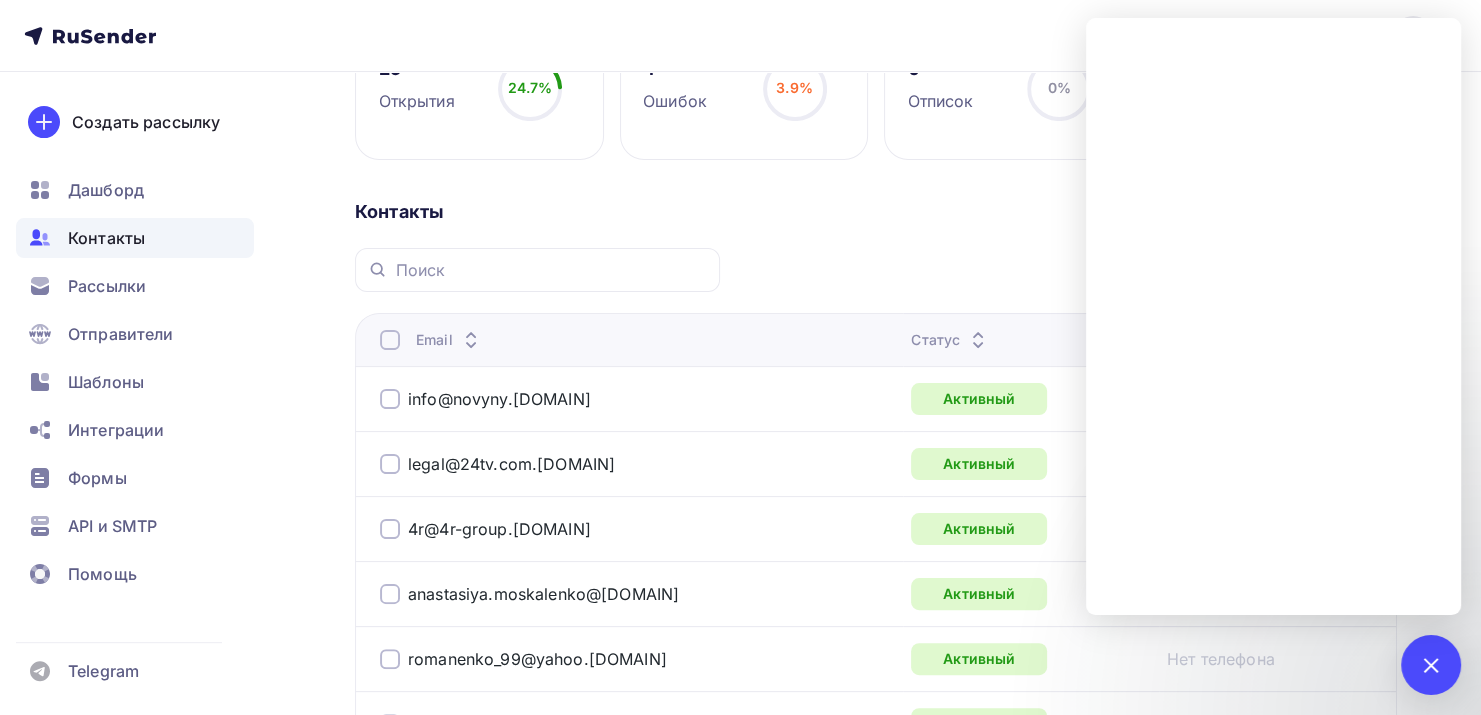 scroll, scrollTop: 336, scrollLeft: 0, axis: vertical 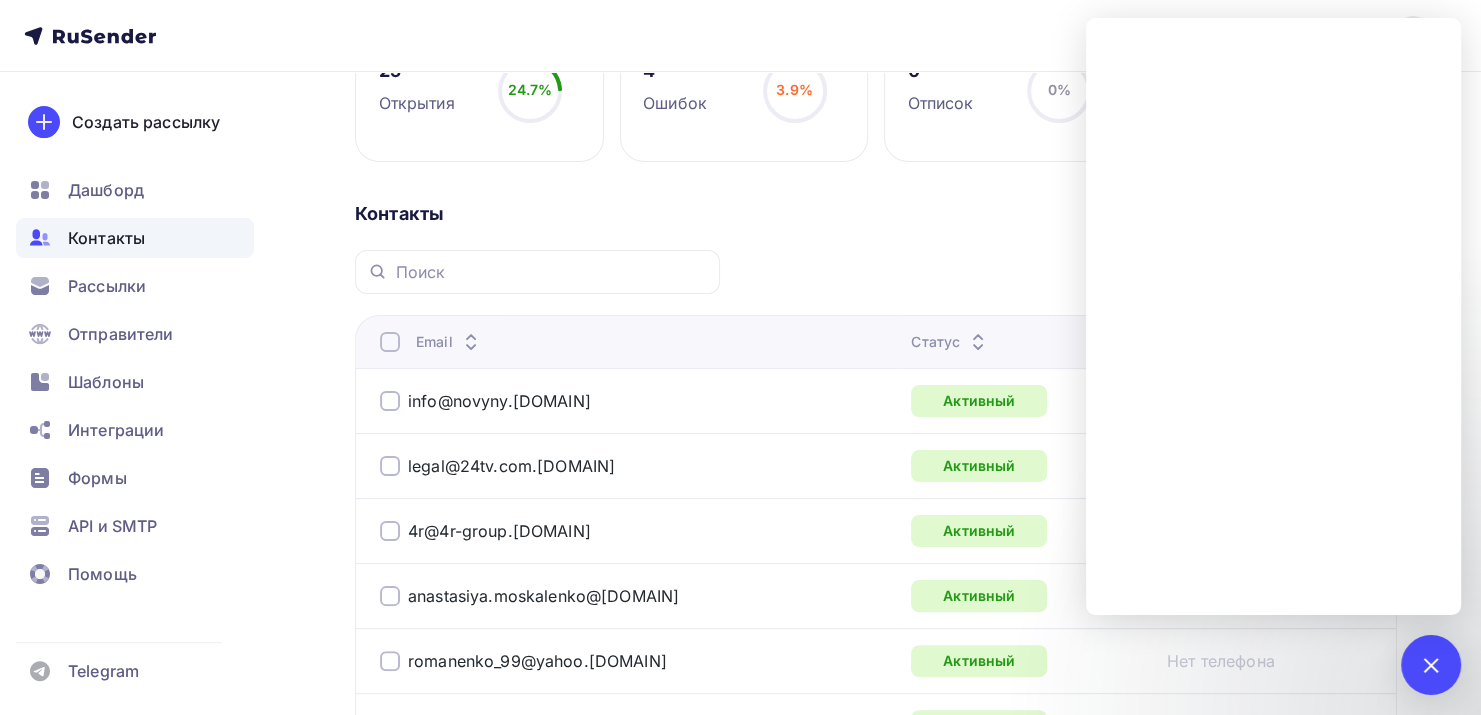 click at bounding box center (390, 466) 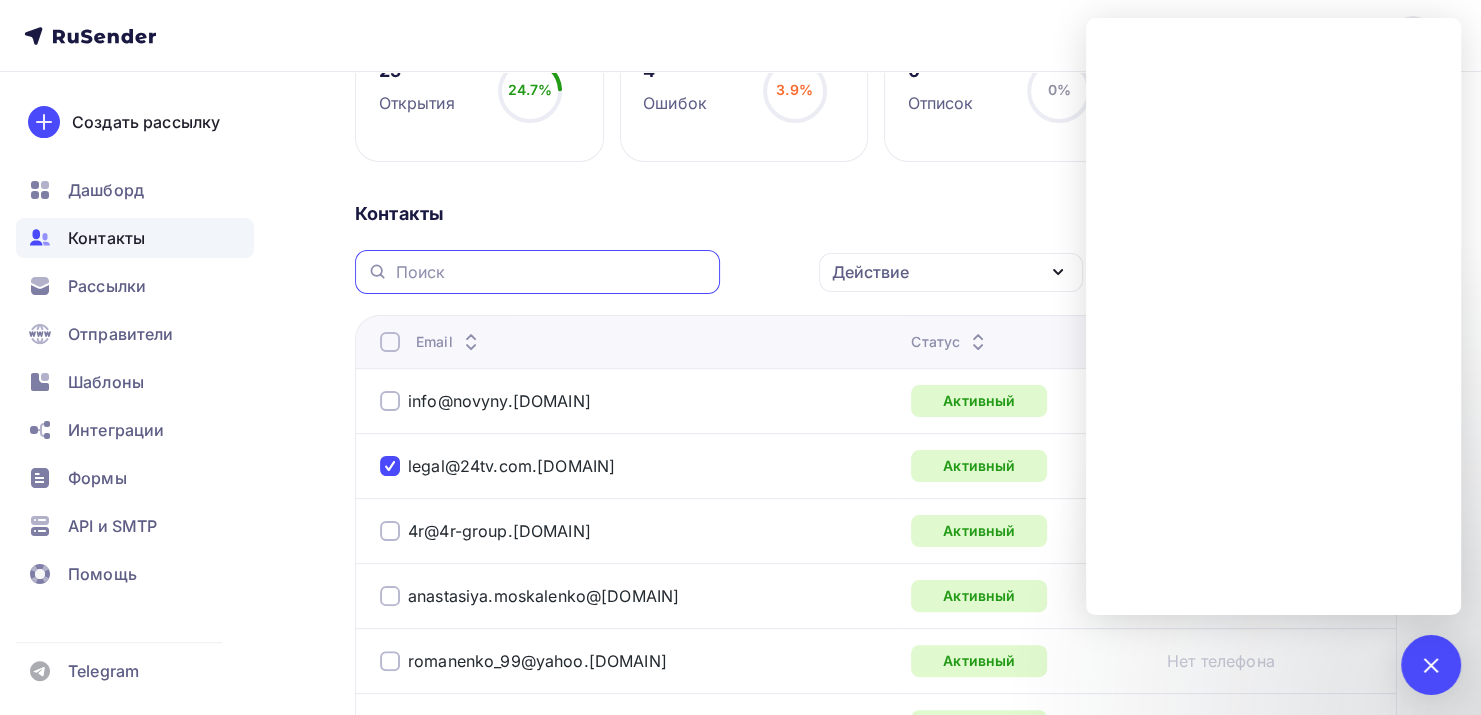 click at bounding box center (552, 272) 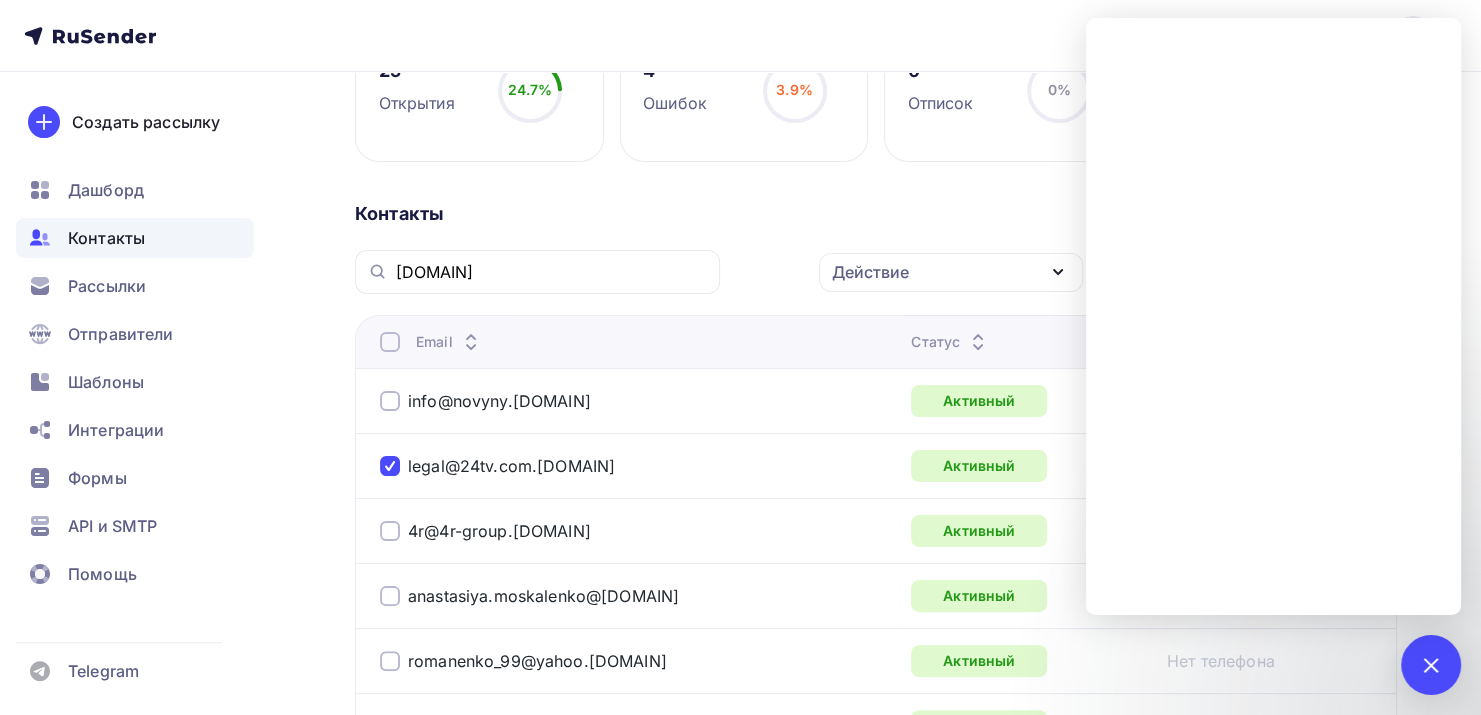 click on "ua
Действие
Добавить в списки           Исключить из списка           Удалить
Статус: Все
Статус
Новый
Активный
Не существует
Переполнен
Недоступен
Отписан
Отписан вручную
Жалоба
Отменить       Применить
Email
Статус
Телефон
info@novyny.live" at bounding box center (876, 1972) 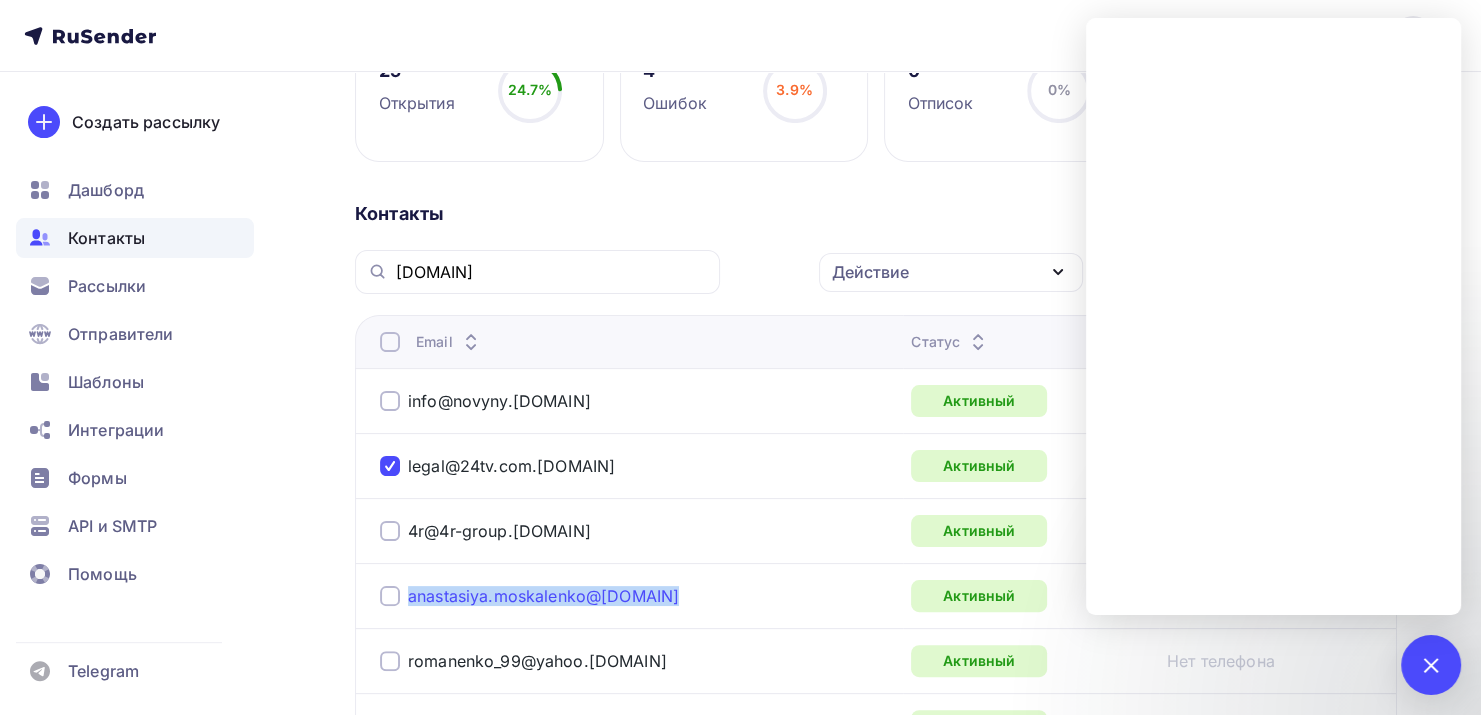 drag, startPoint x: 853, startPoint y: 601, endPoint x: 409, endPoint y: 595, distance: 444.04053 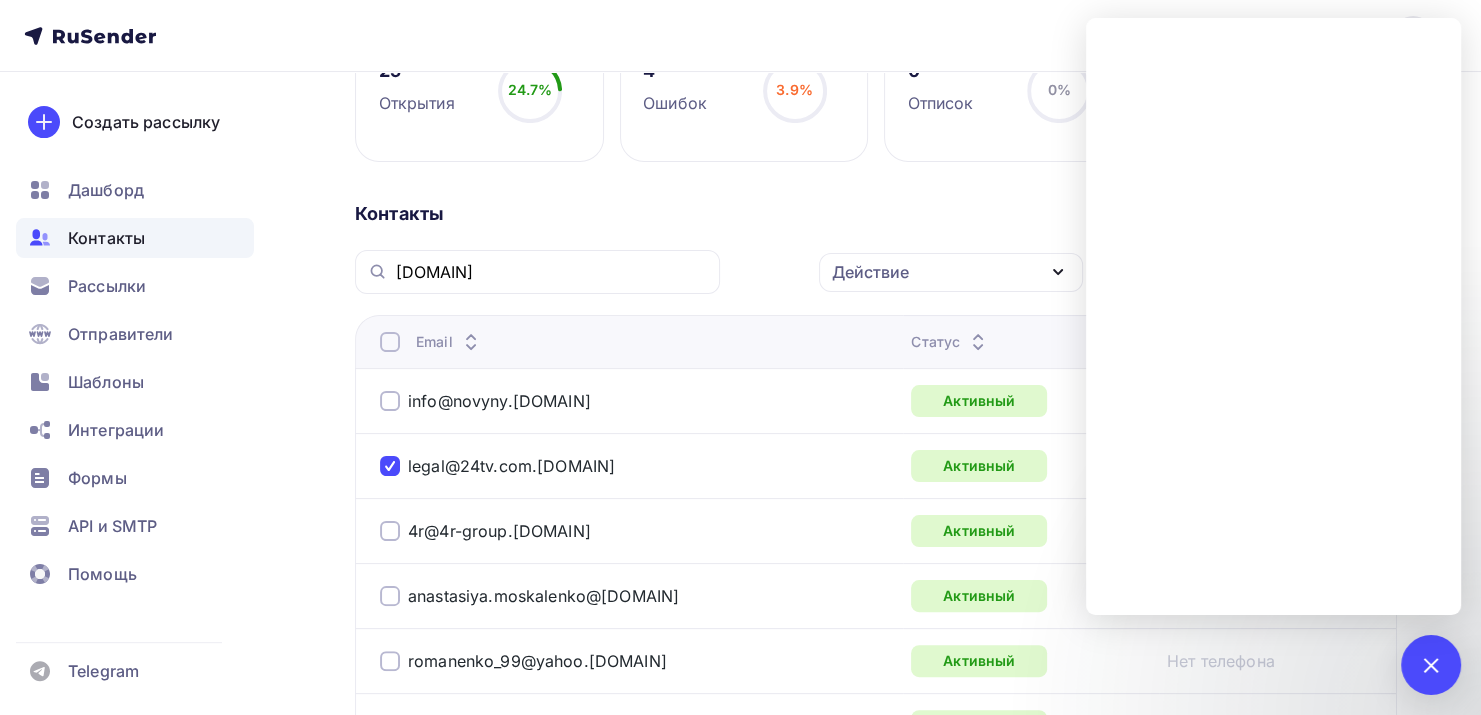 click at bounding box center (390, 596) 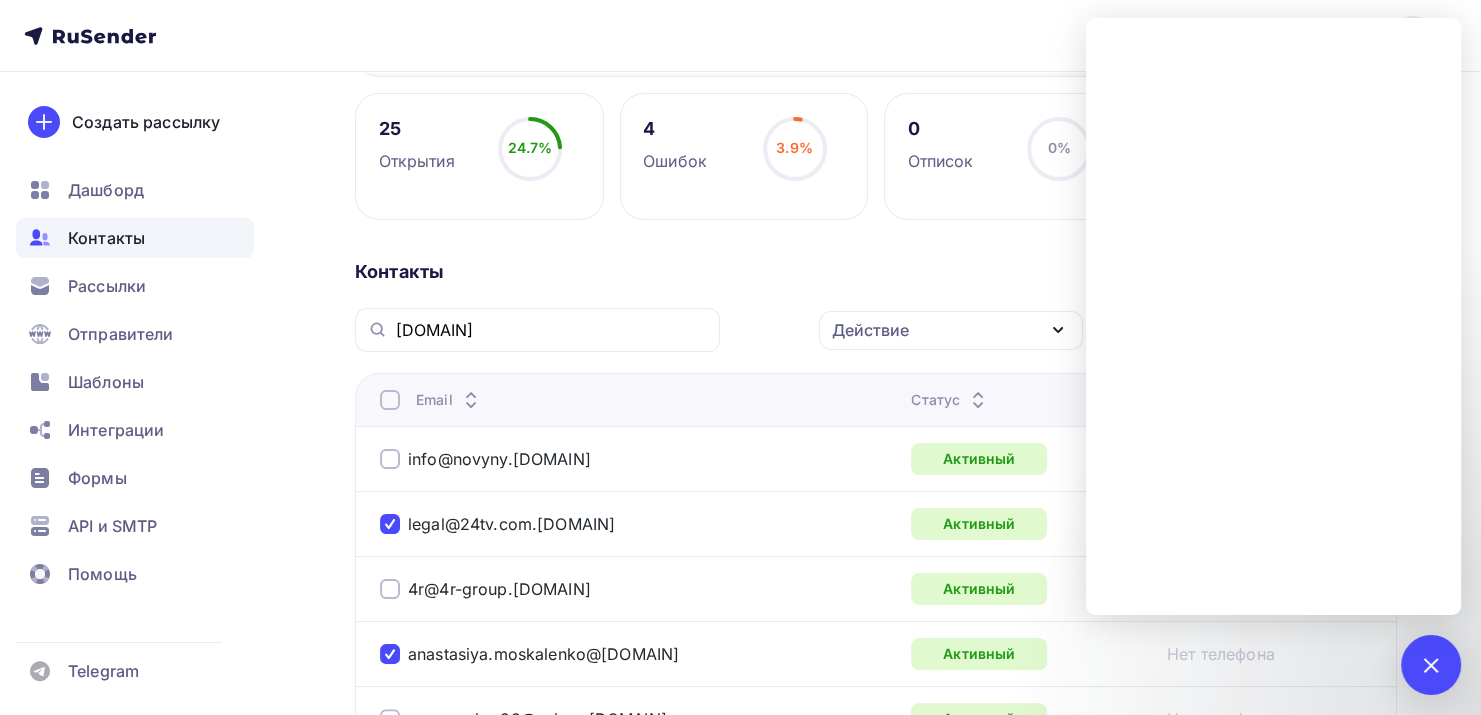 scroll, scrollTop: 274, scrollLeft: 0, axis: vertical 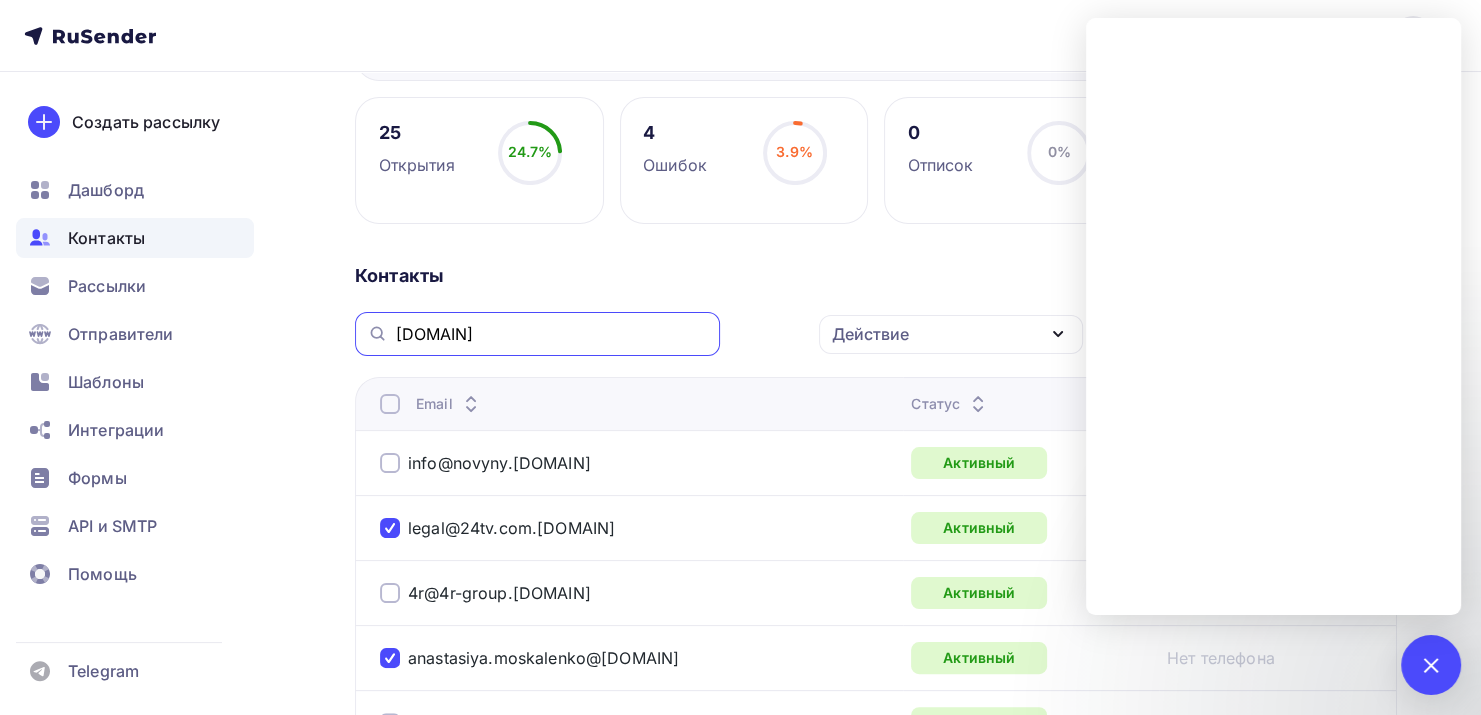 click on "ua" at bounding box center (552, 334) 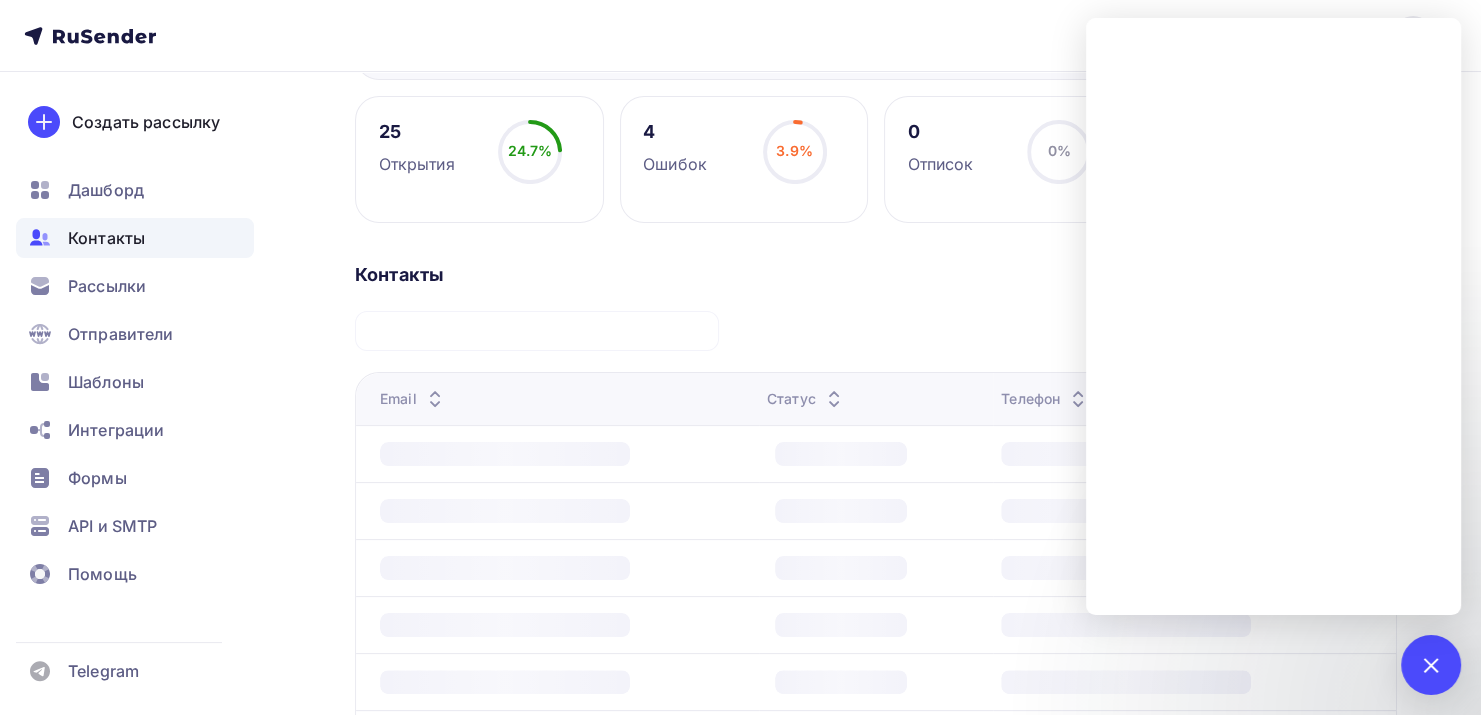 scroll, scrollTop: 274, scrollLeft: 0, axis: vertical 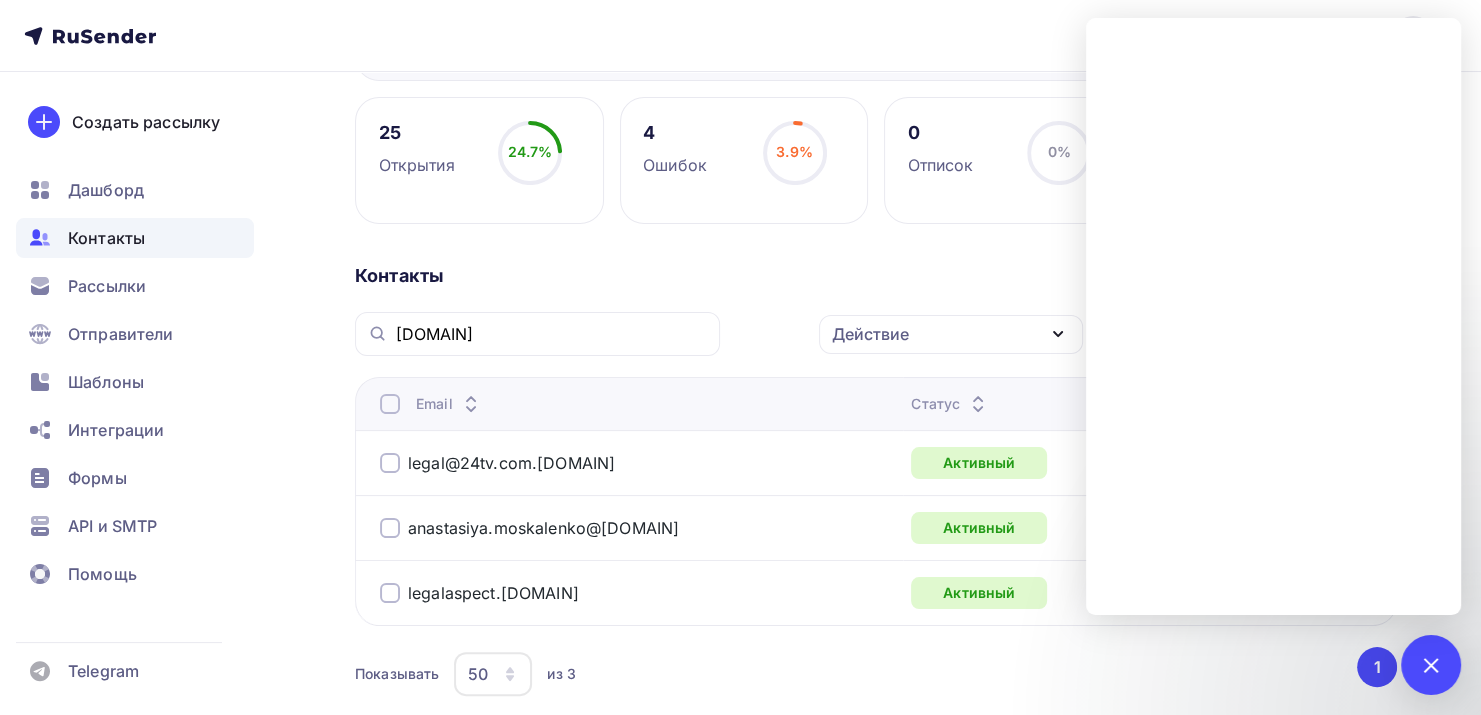 click on "Контакты       .ua
Действие
Добавить в списки           Исключить из списка           Удалить
Статус: Все
Статус
Новый
Активный
Не существует
Переполнен
Недоступен
Отписан
Отписан вручную
Жалоба
Отменить       Применить
Email
Статус
Телефон
legal@24tv.com.ua" at bounding box center (876, 507) 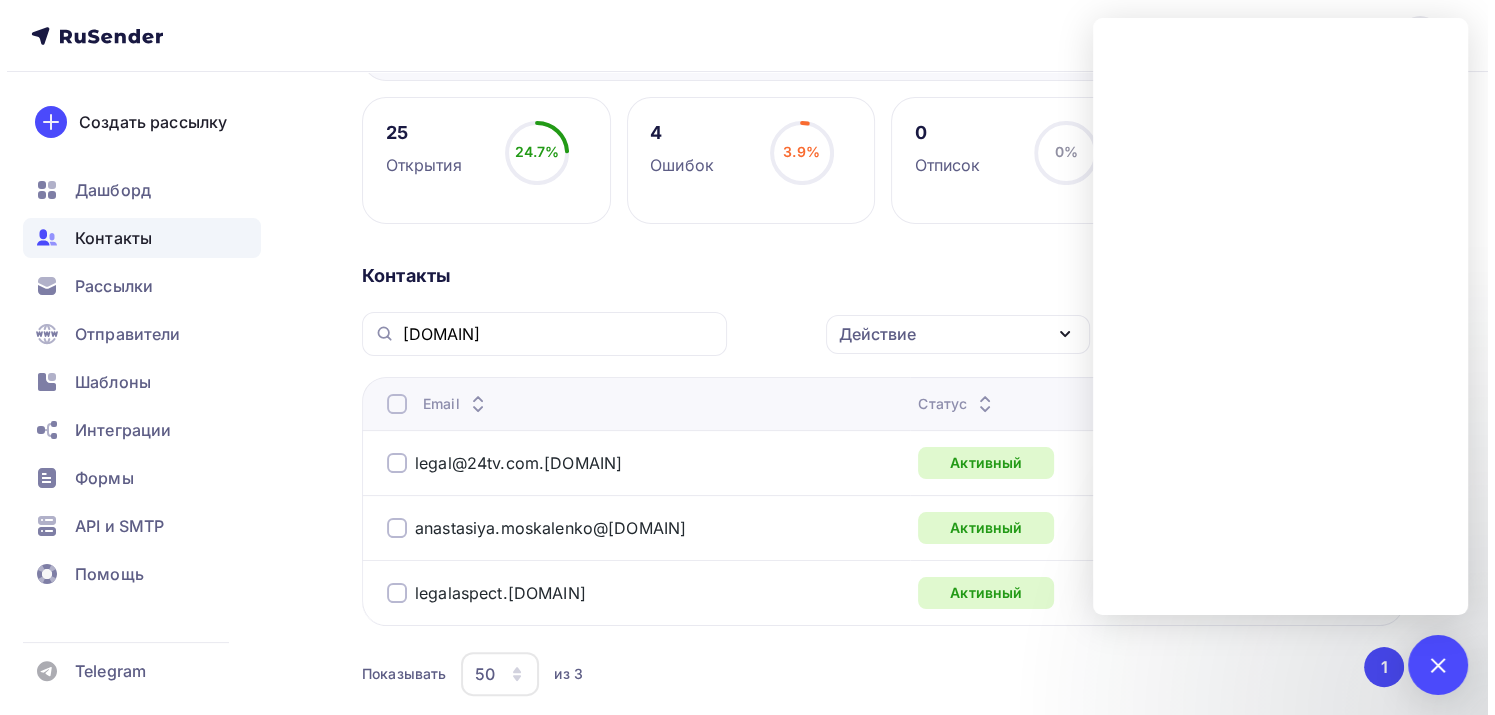 scroll, scrollTop: 294, scrollLeft: 0, axis: vertical 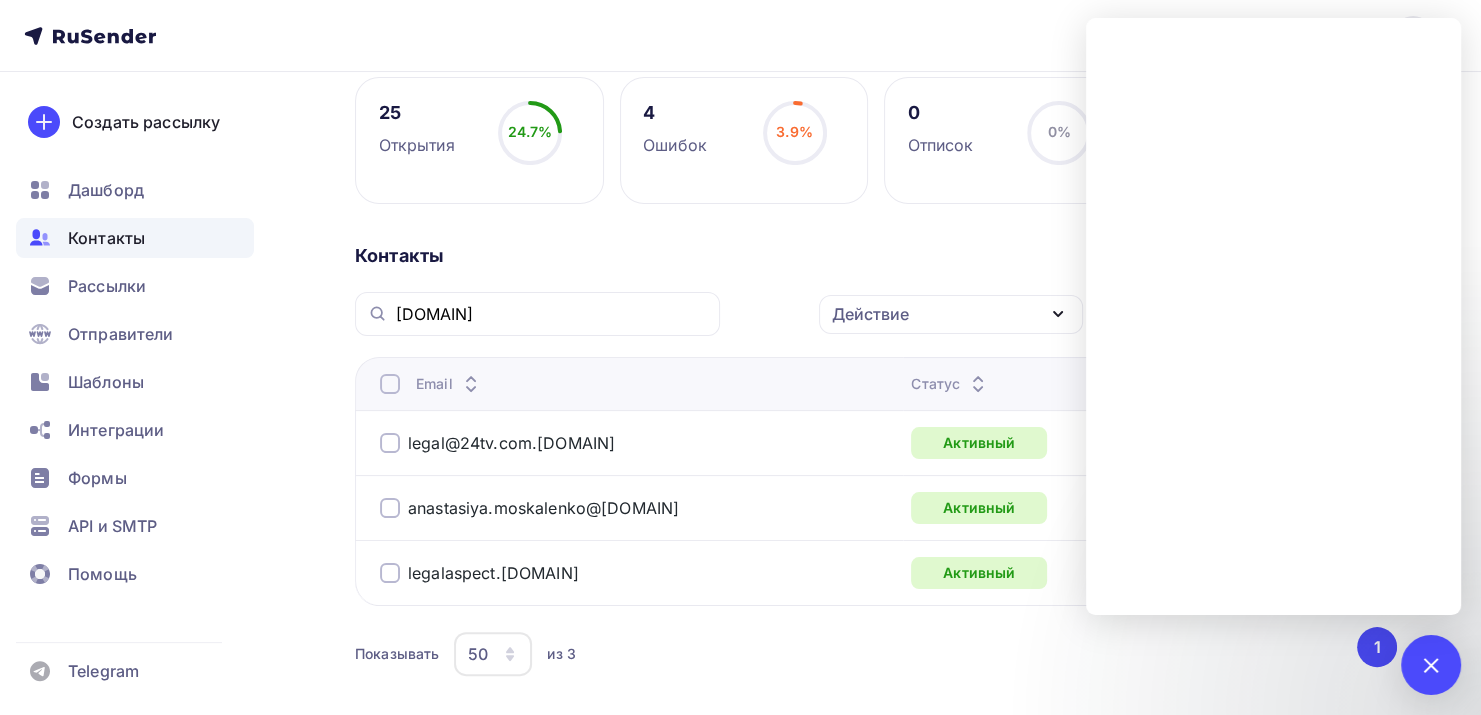 click on "[EMAIL]" at bounding box center (630, 573) 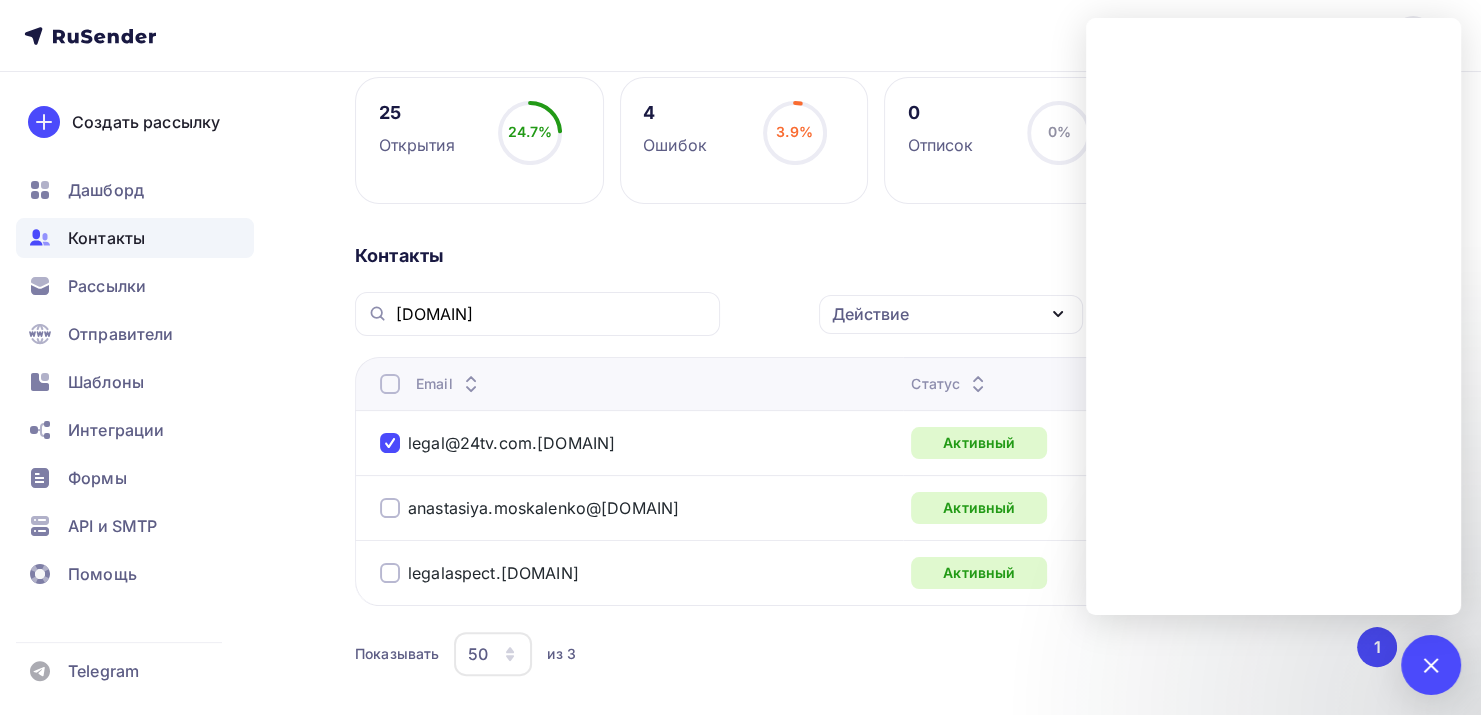 click at bounding box center (390, 508) 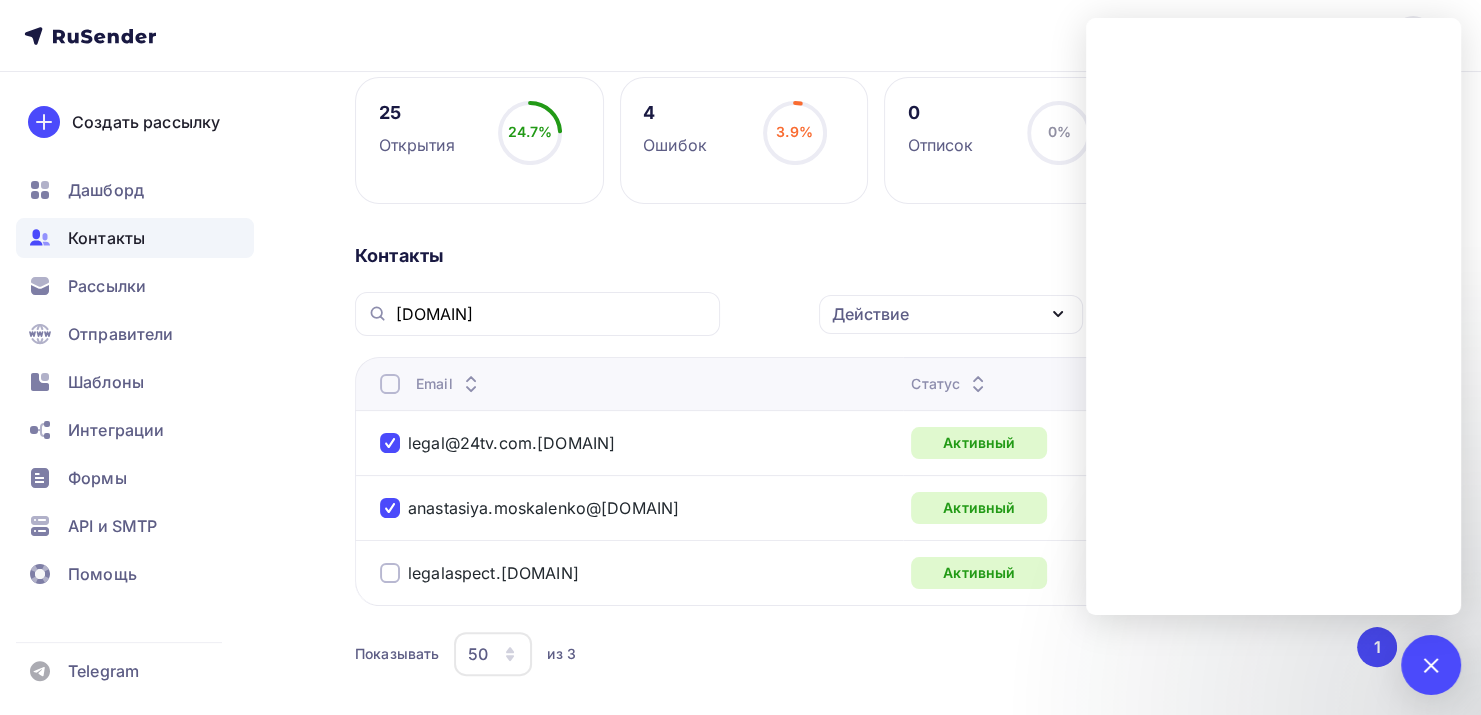 click on "Действие" at bounding box center (951, 314) 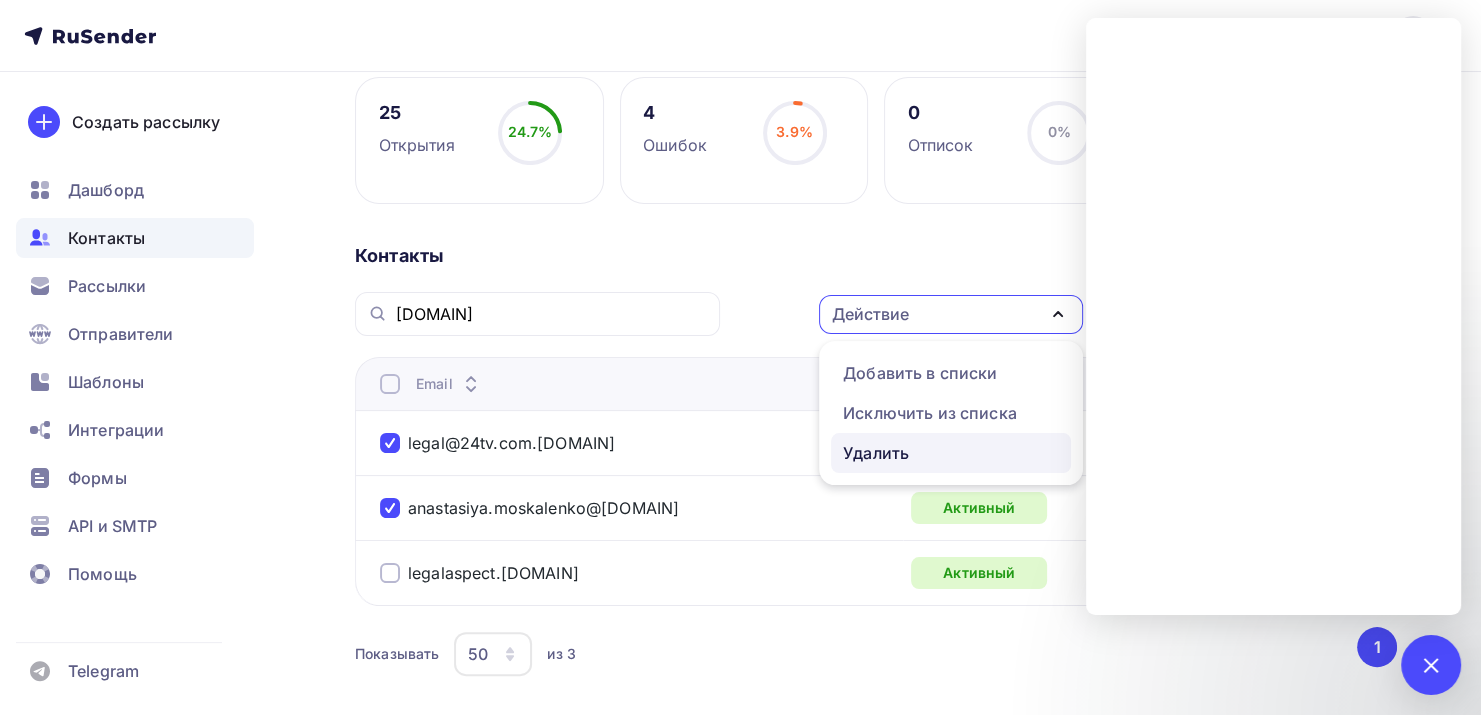 click on "Удалить" at bounding box center [951, 453] 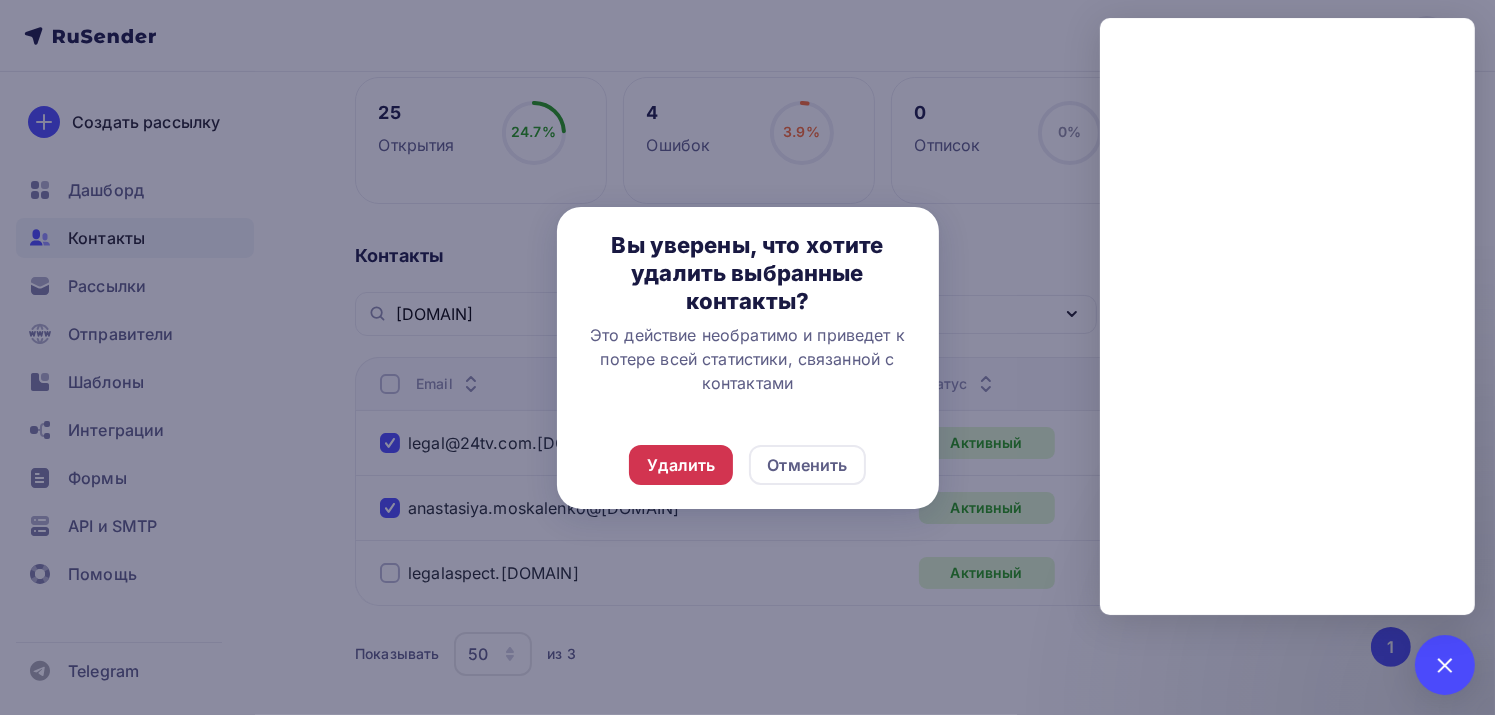 click on "Удалить" at bounding box center [681, 465] 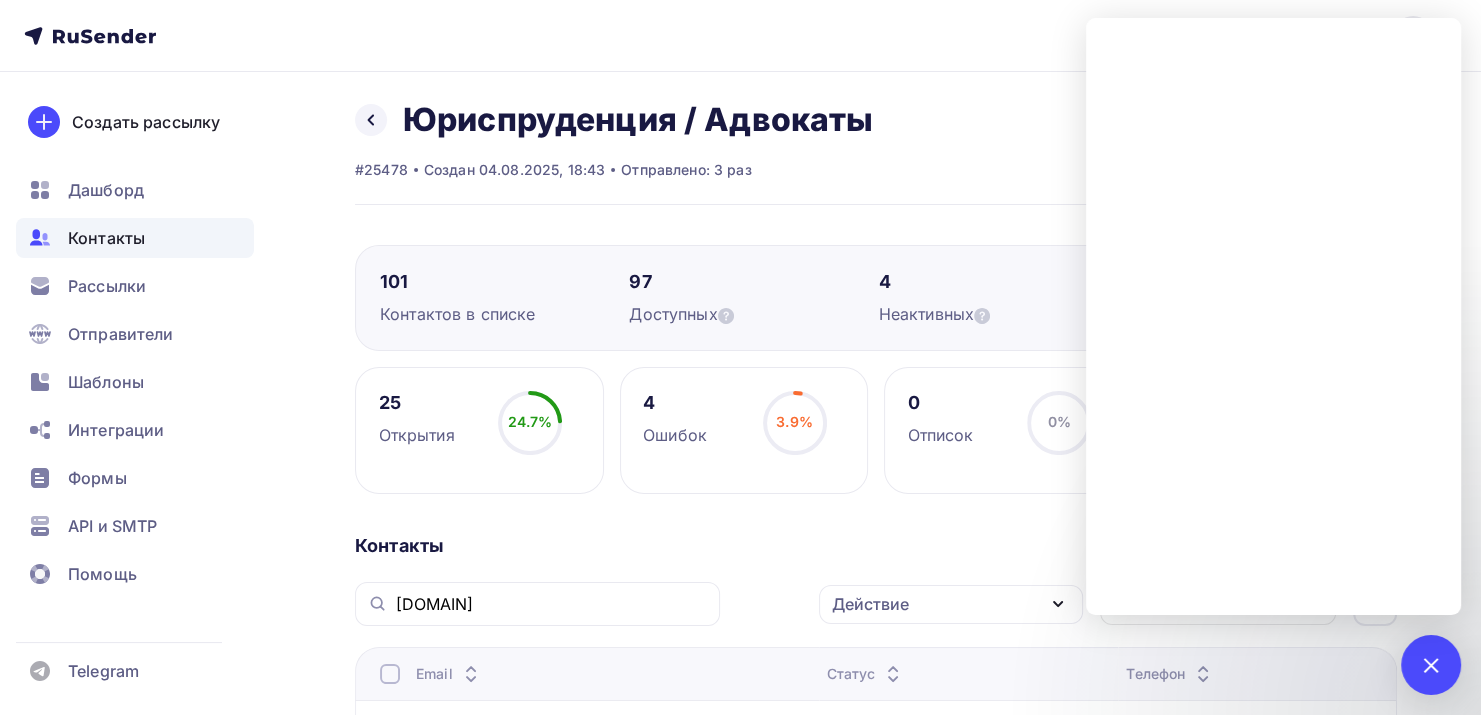 scroll, scrollTop: 3, scrollLeft: 0, axis: vertical 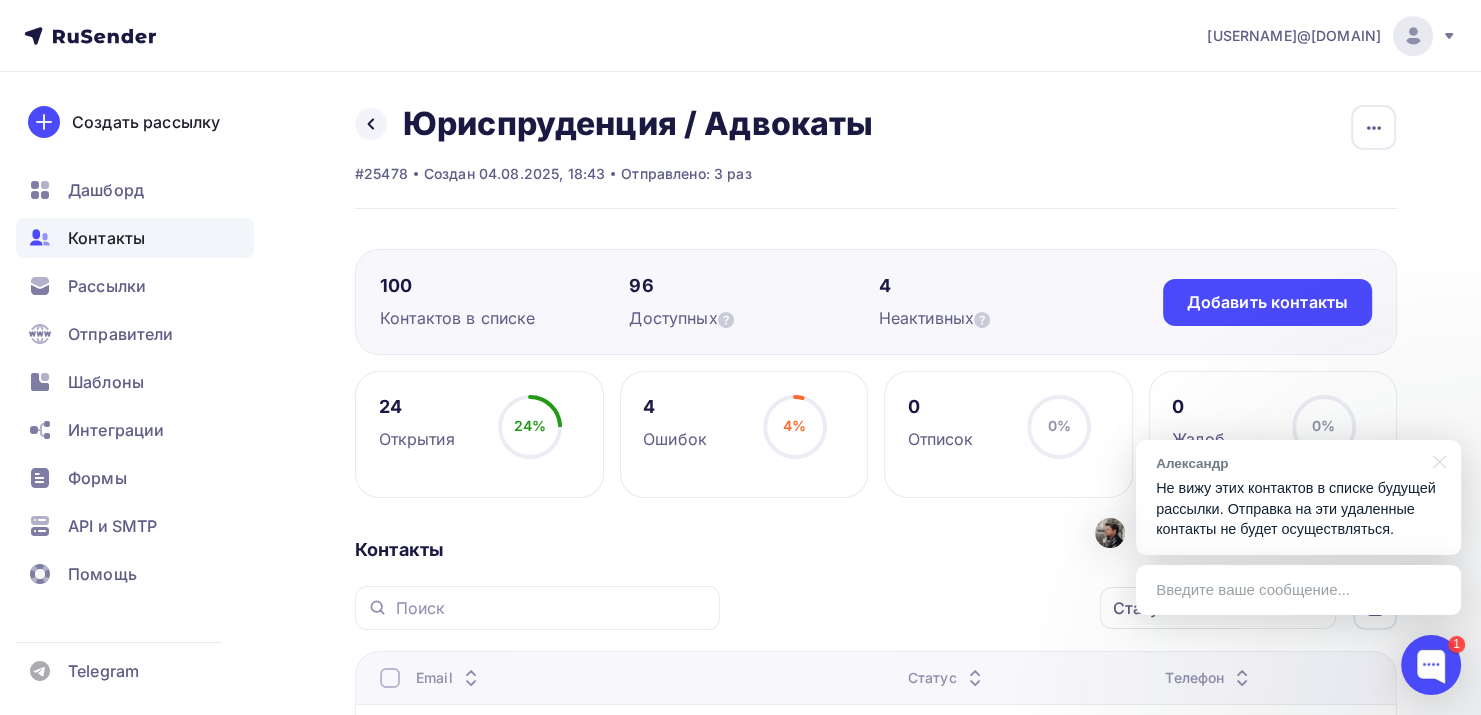 click on "Не вижу этих контактов в списке будущей рассылки. Отправка на эти удаленные контакты не будет осуществляться." at bounding box center (1298, 509) 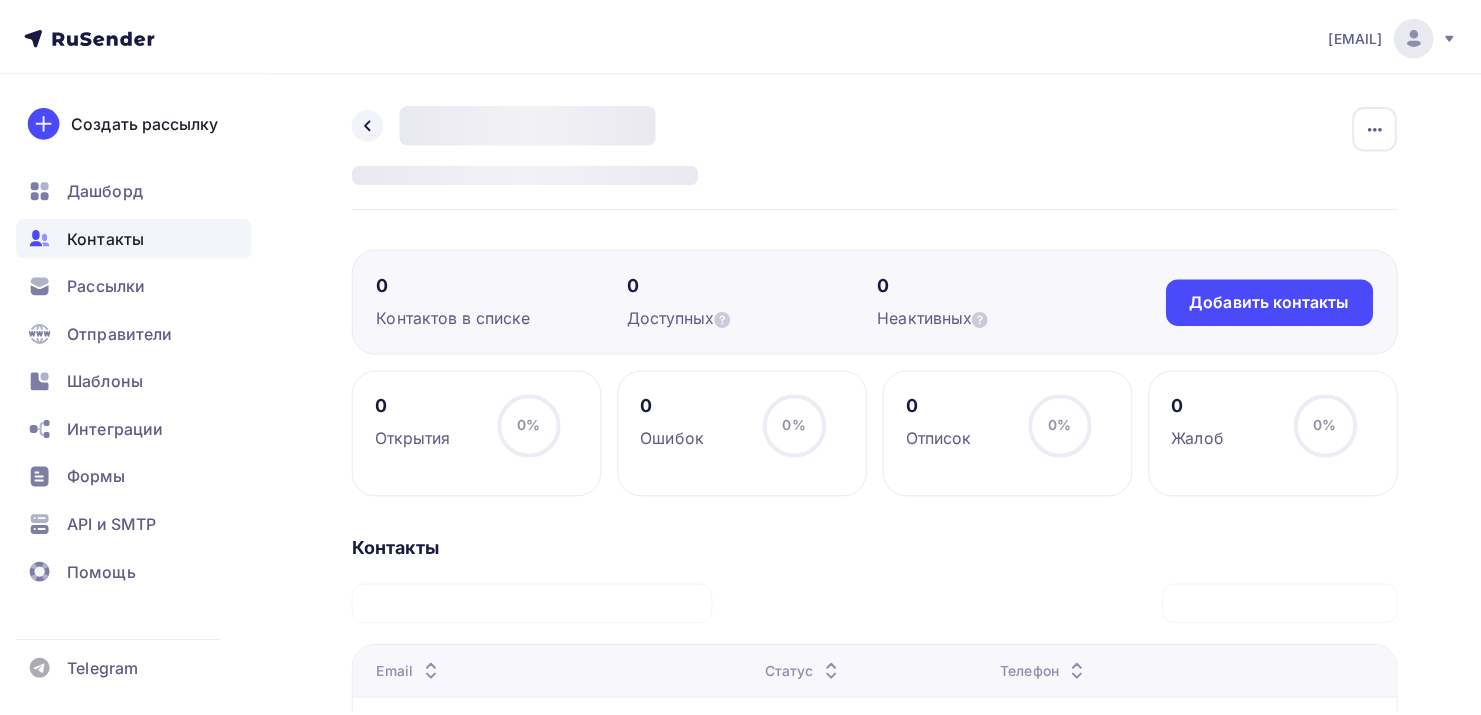 scroll, scrollTop: 0, scrollLeft: 0, axis: both 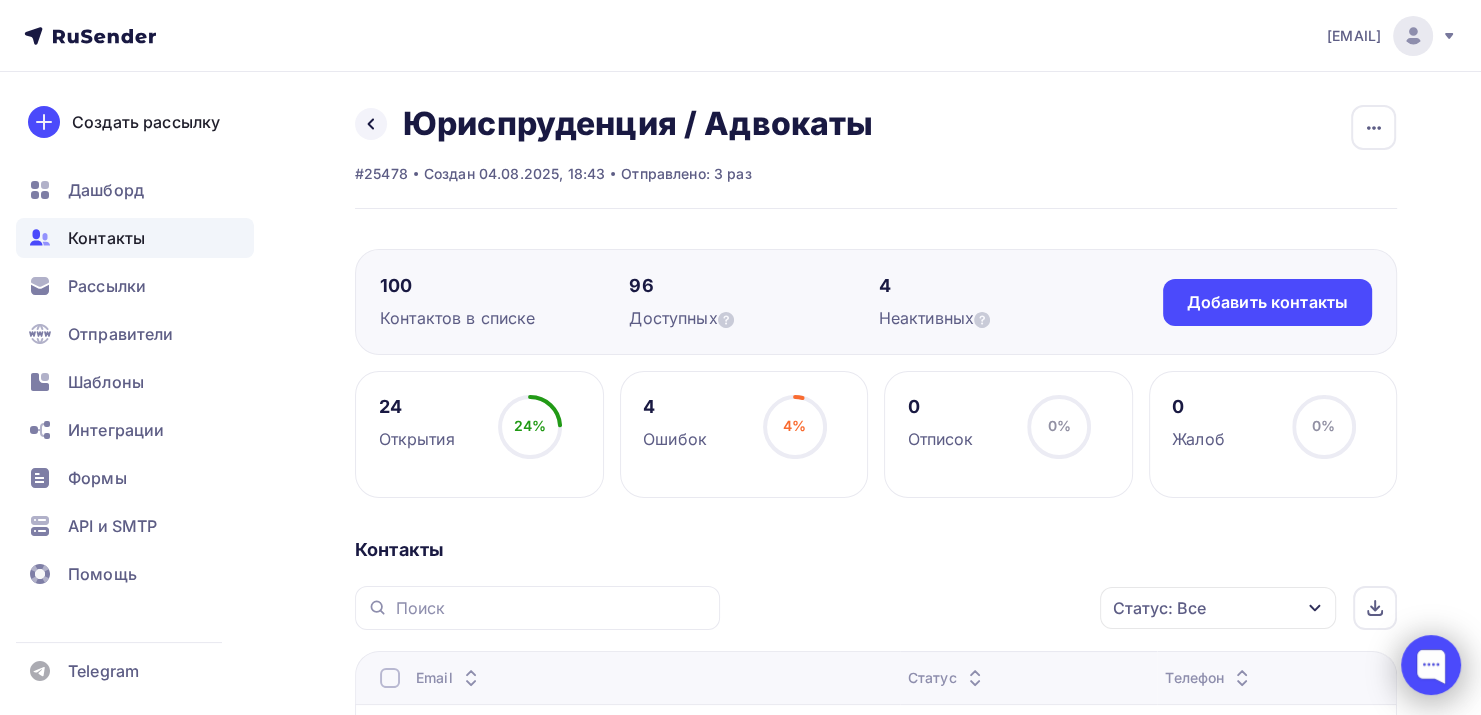 click at bounding box center (1431, 665) 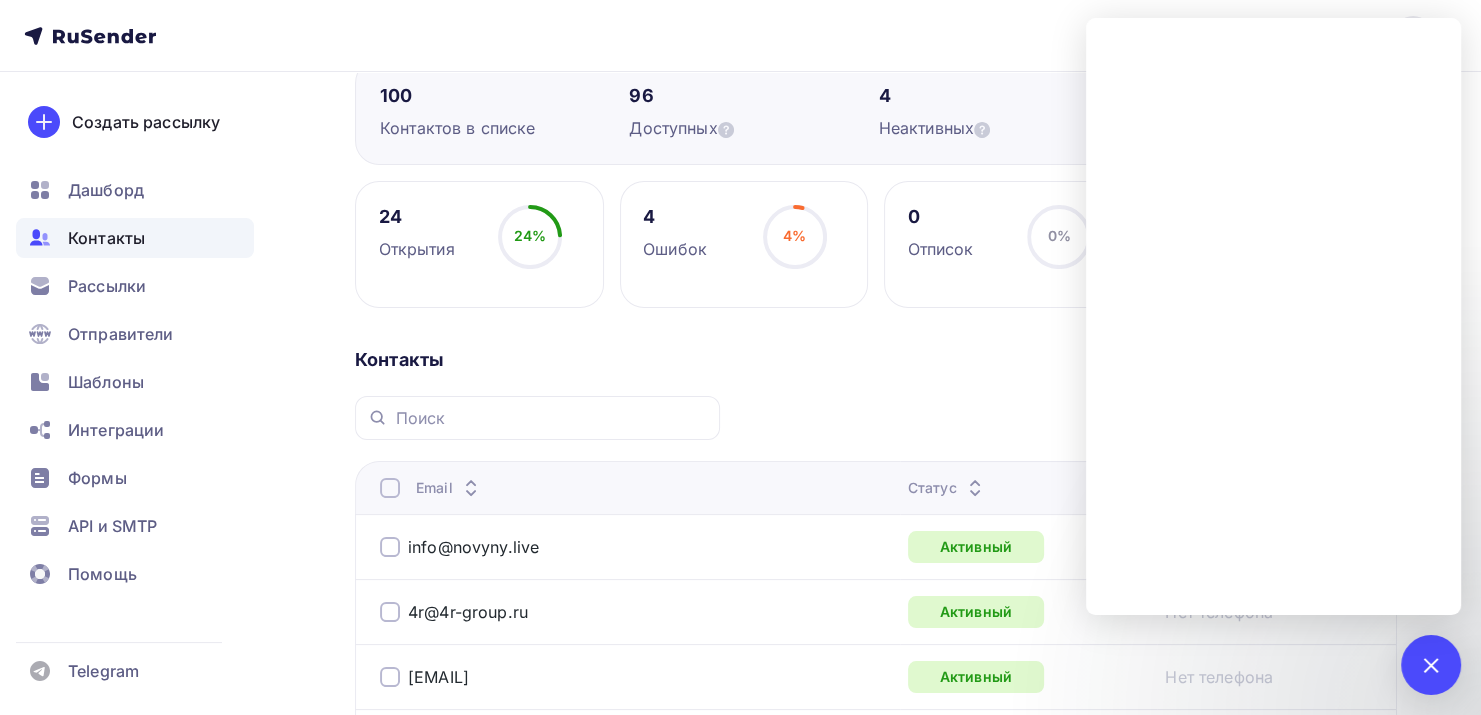 scroll, scrollTop: 0, scrollLeft: 0, axis: both 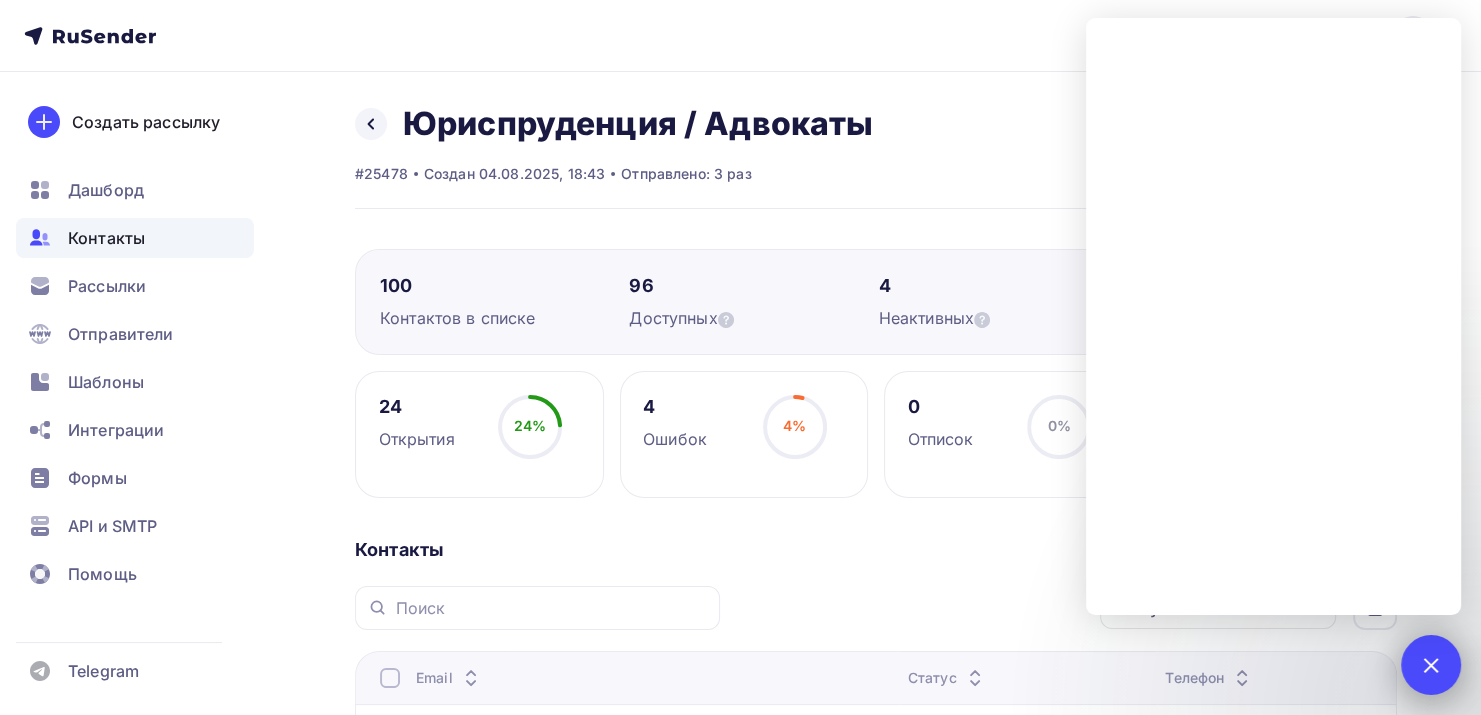 click at bounding box center (1430, 664) 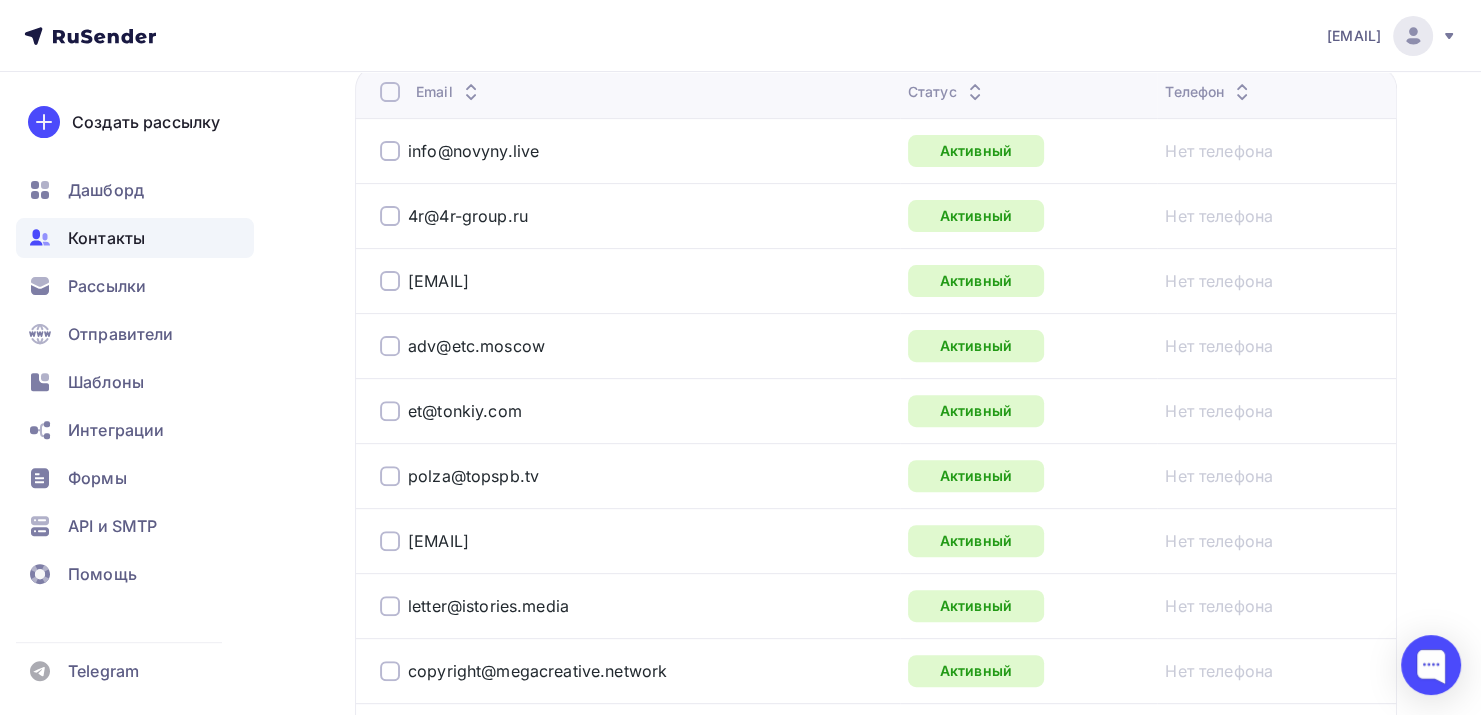 scroll, scrollTop: 0, scrollLeft: 0, axis: both 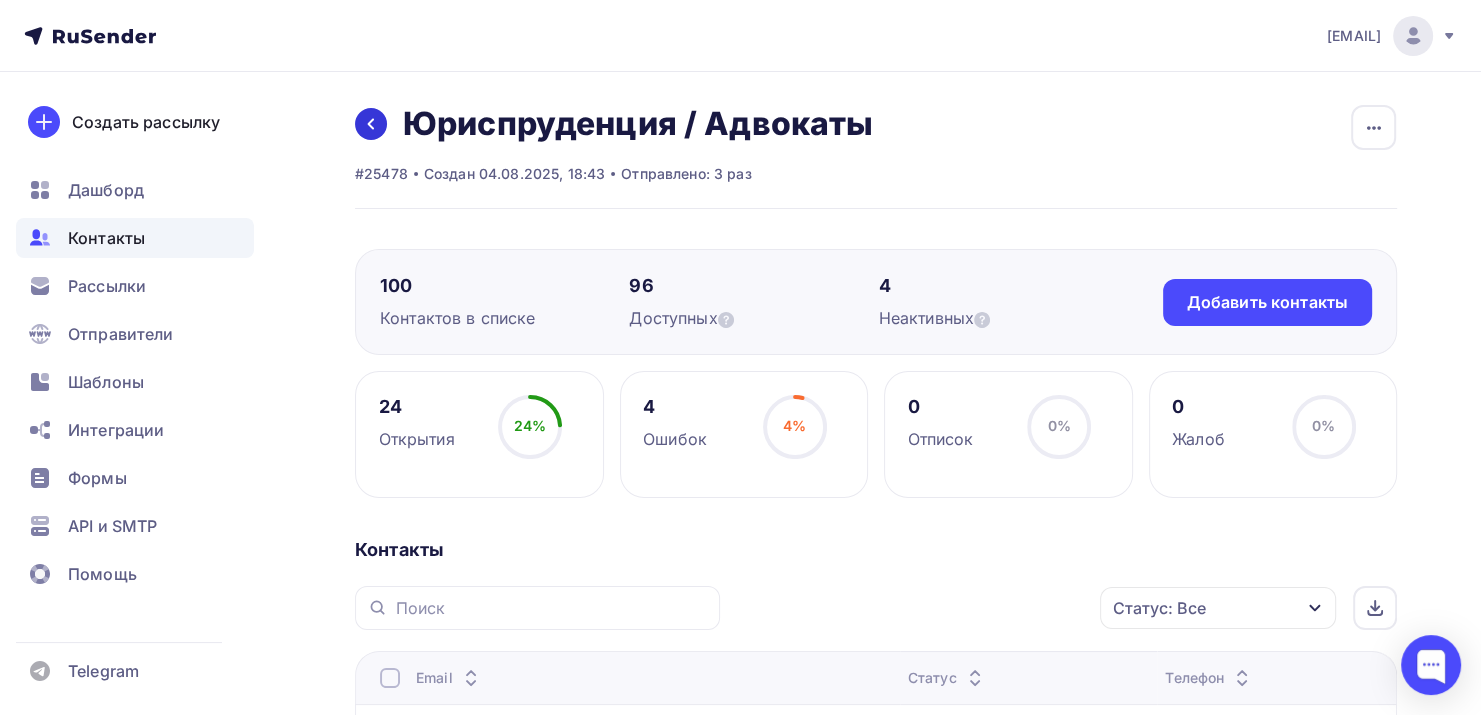 click 